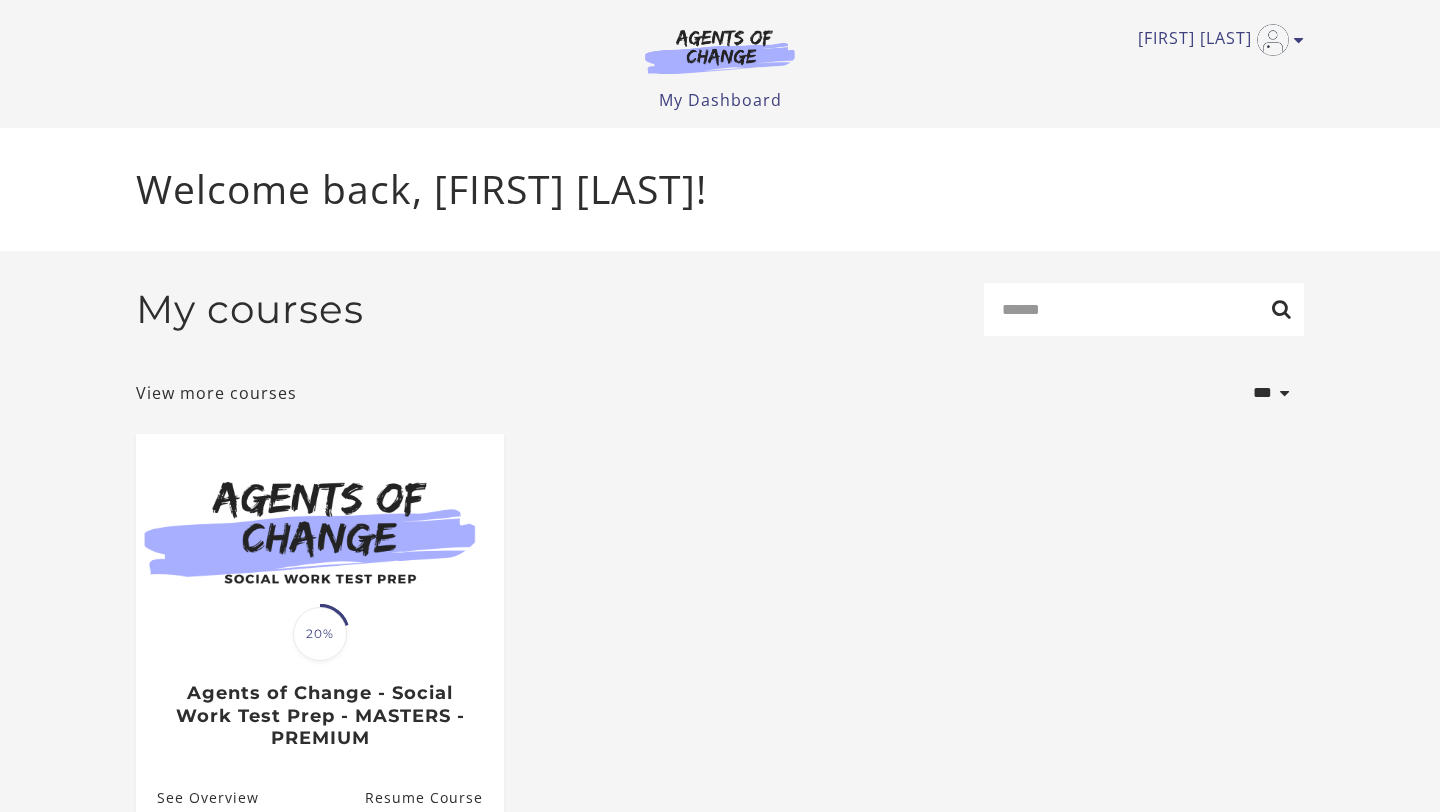 scroll, scrollTop: 0, scrollLeft: 0, axis: both 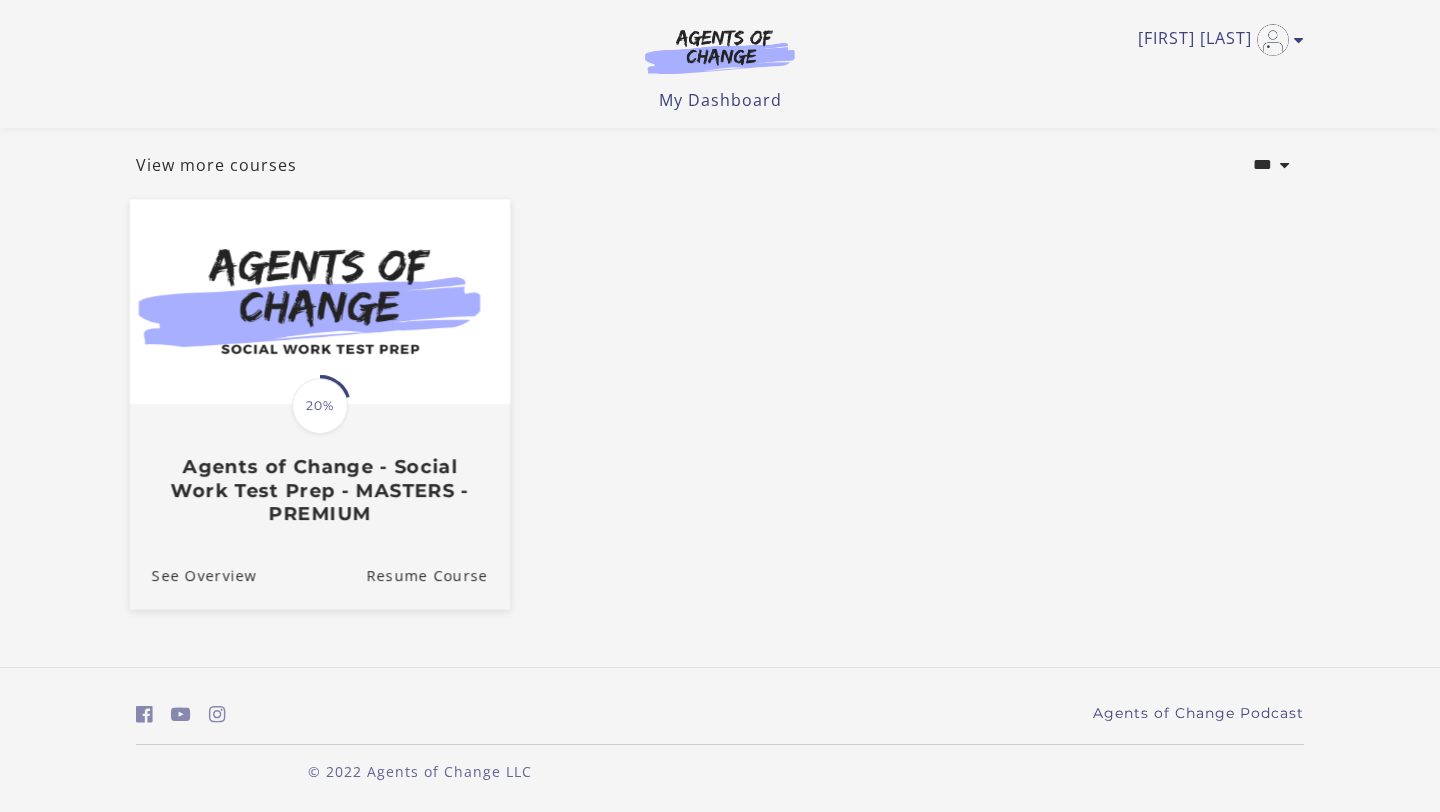 click at bounding box center (320, 406) 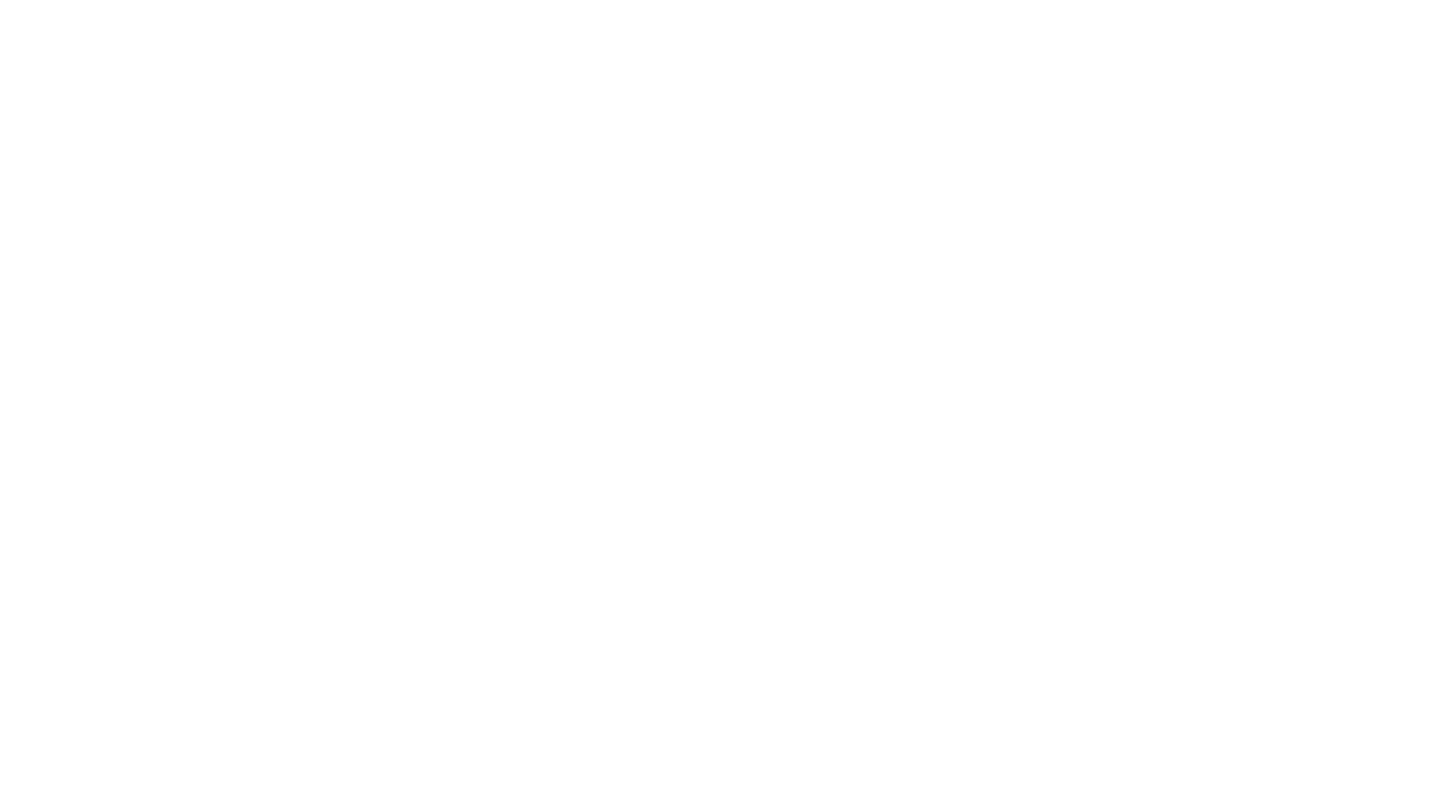 scroll, scrollTop: 0, scrollLeft: 0, axis: both 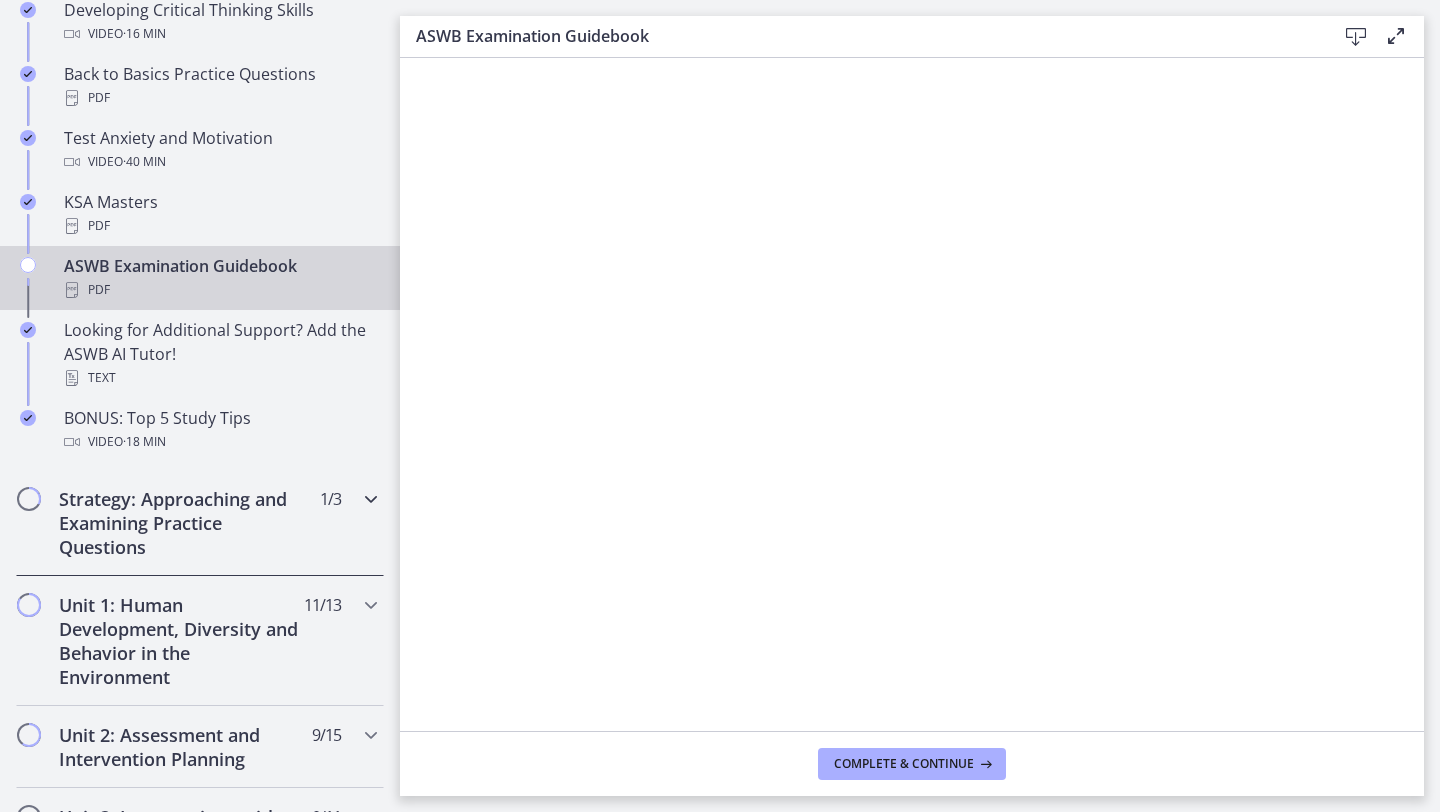 click on "Strategy: Approaching and Examining Practice Questions" at bounding box center (181, 523) 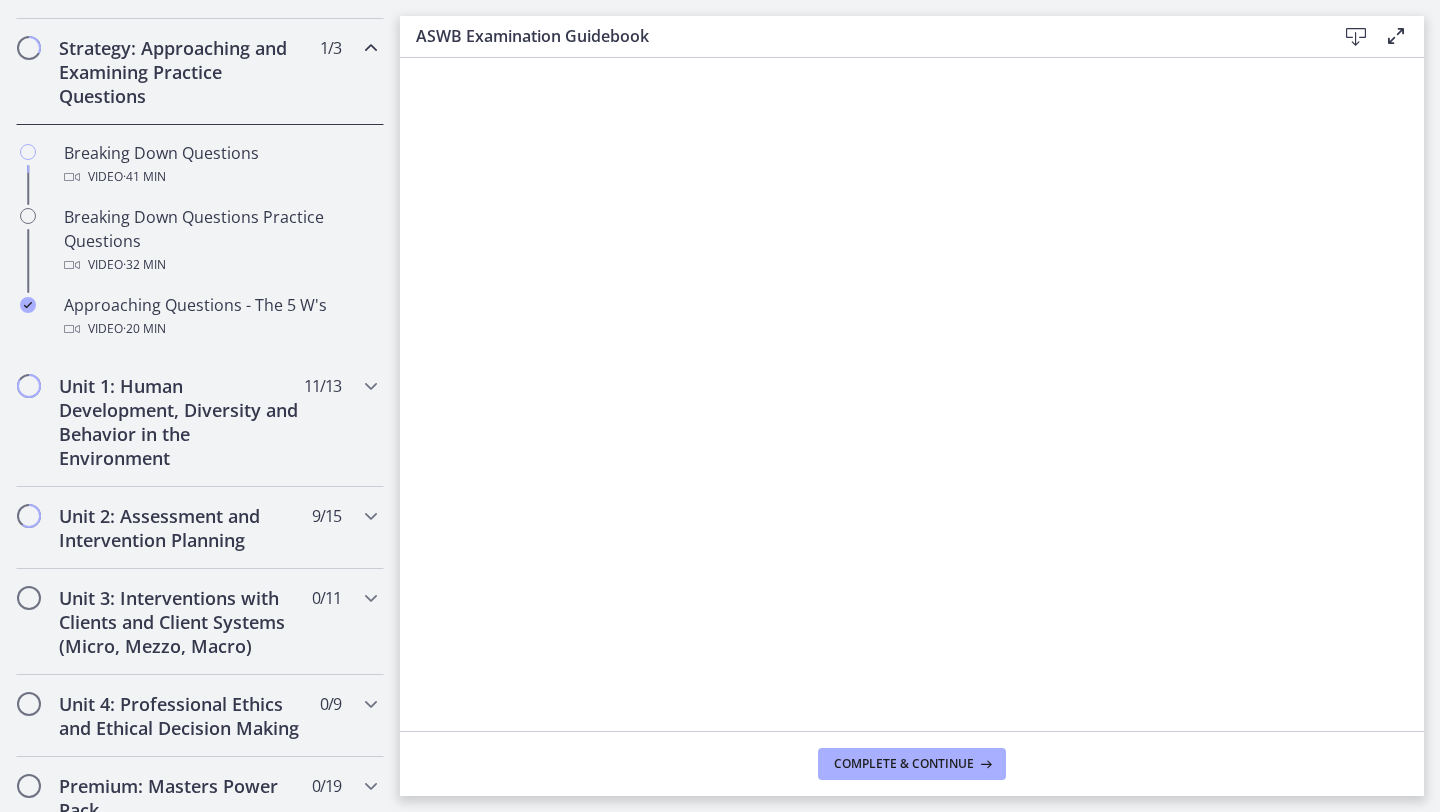 scroll, scrollTop: 446, scrollLeft: 0, axis: vertical 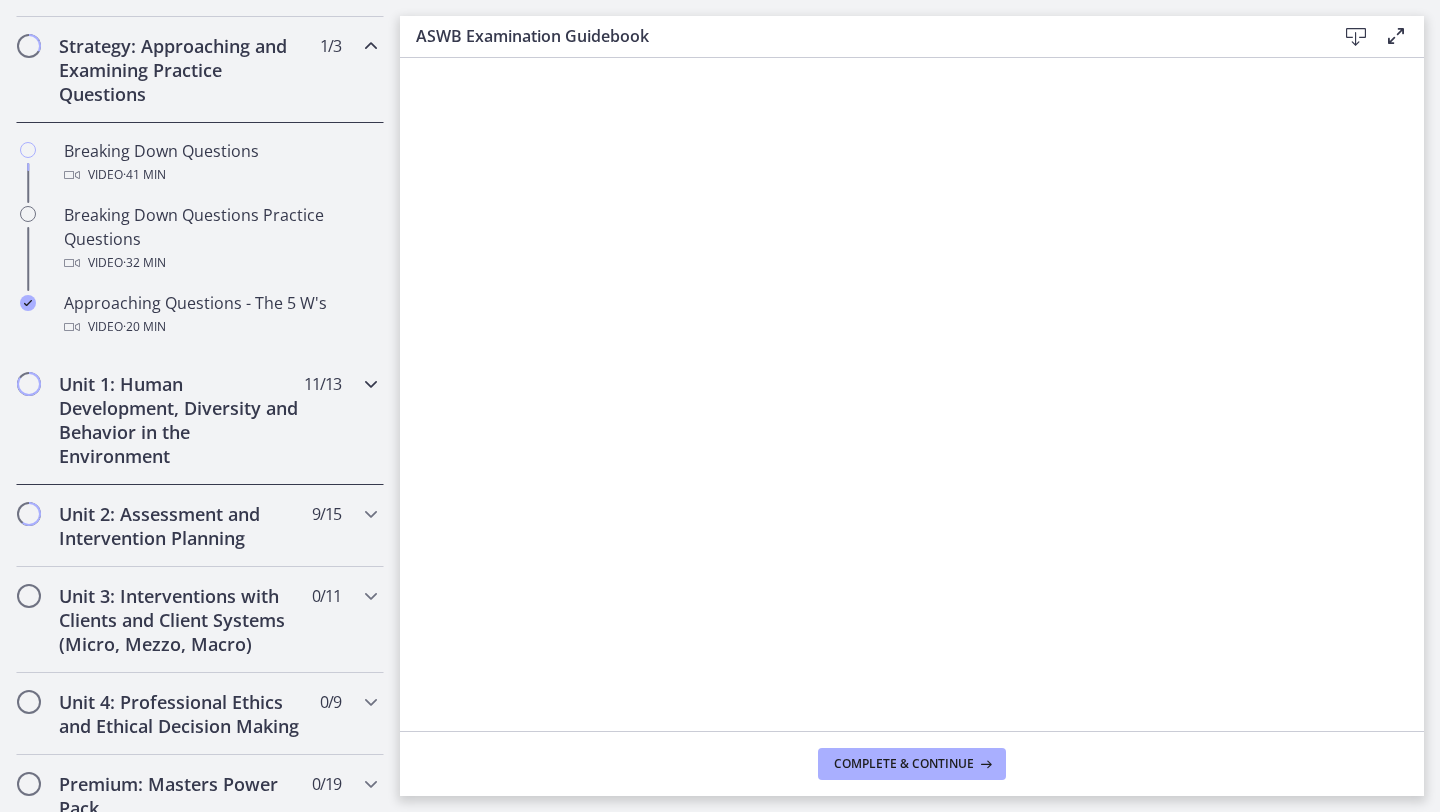 click on "Unit 1: Human Development, Diversity and Behavior in the Environment" at bounding box center (181, 420) 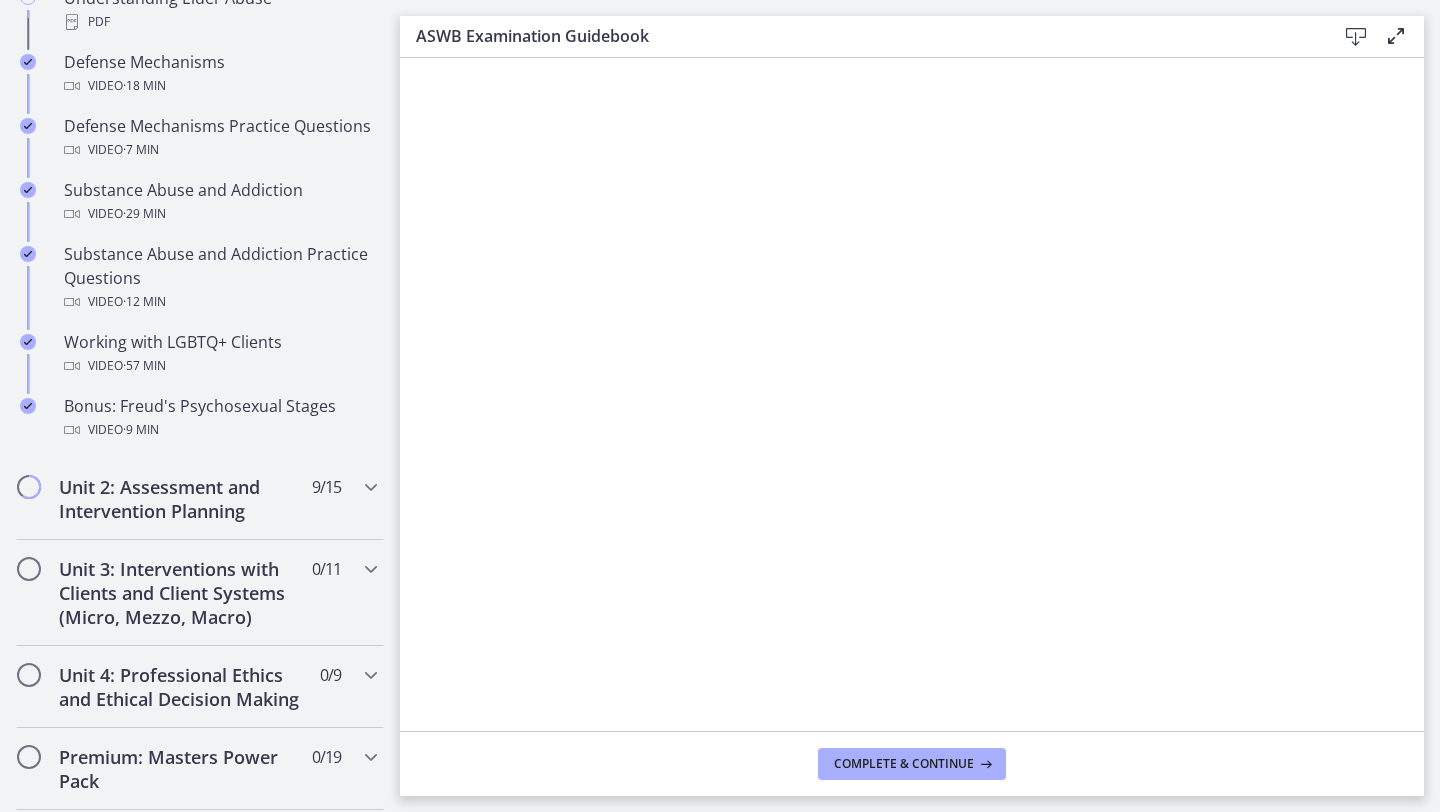 scroll, scrollTop: 1189, scrollLeft: 0, axis: vertical 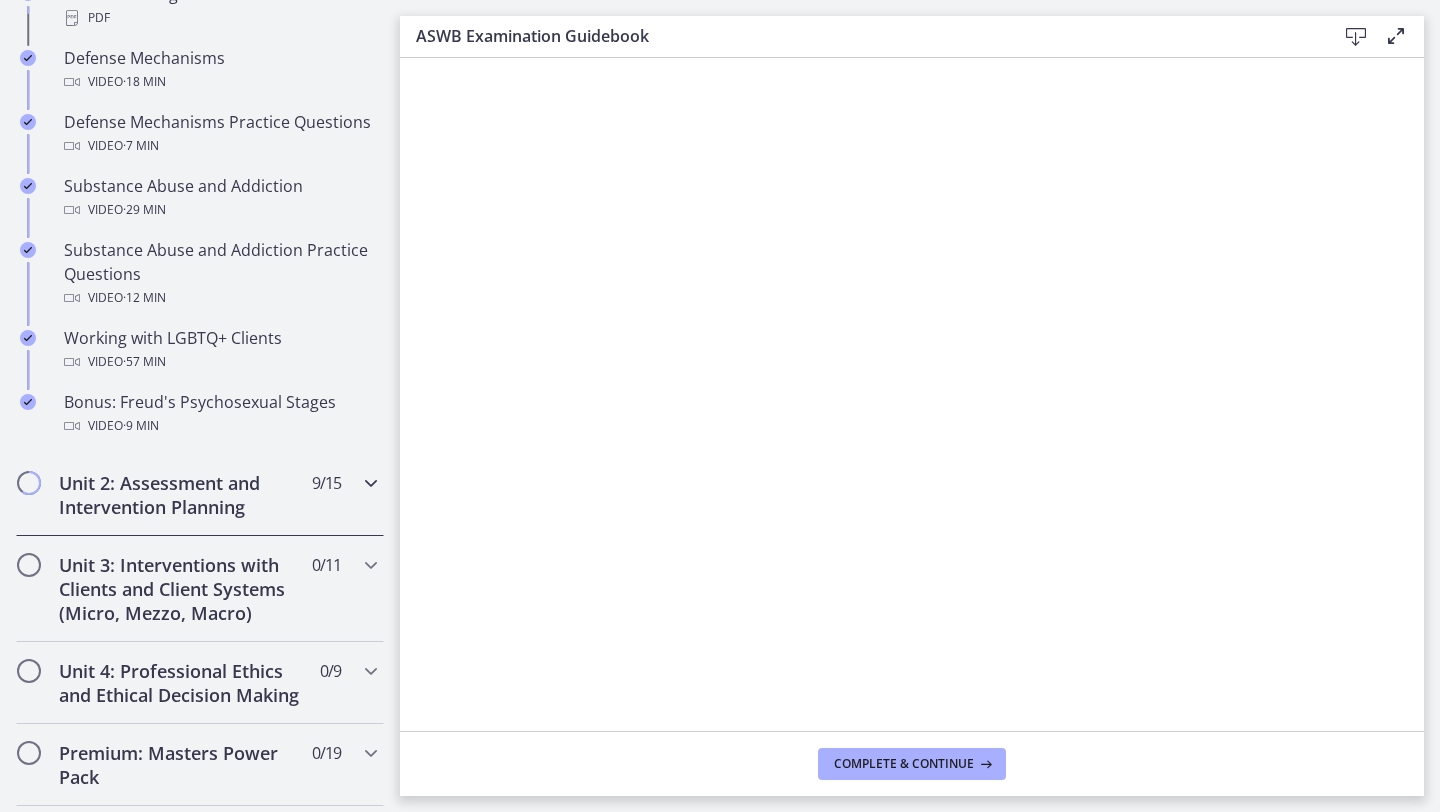 click on "Unit 2: Assessment and Intervention Planning" at bounding box center [181, 495] 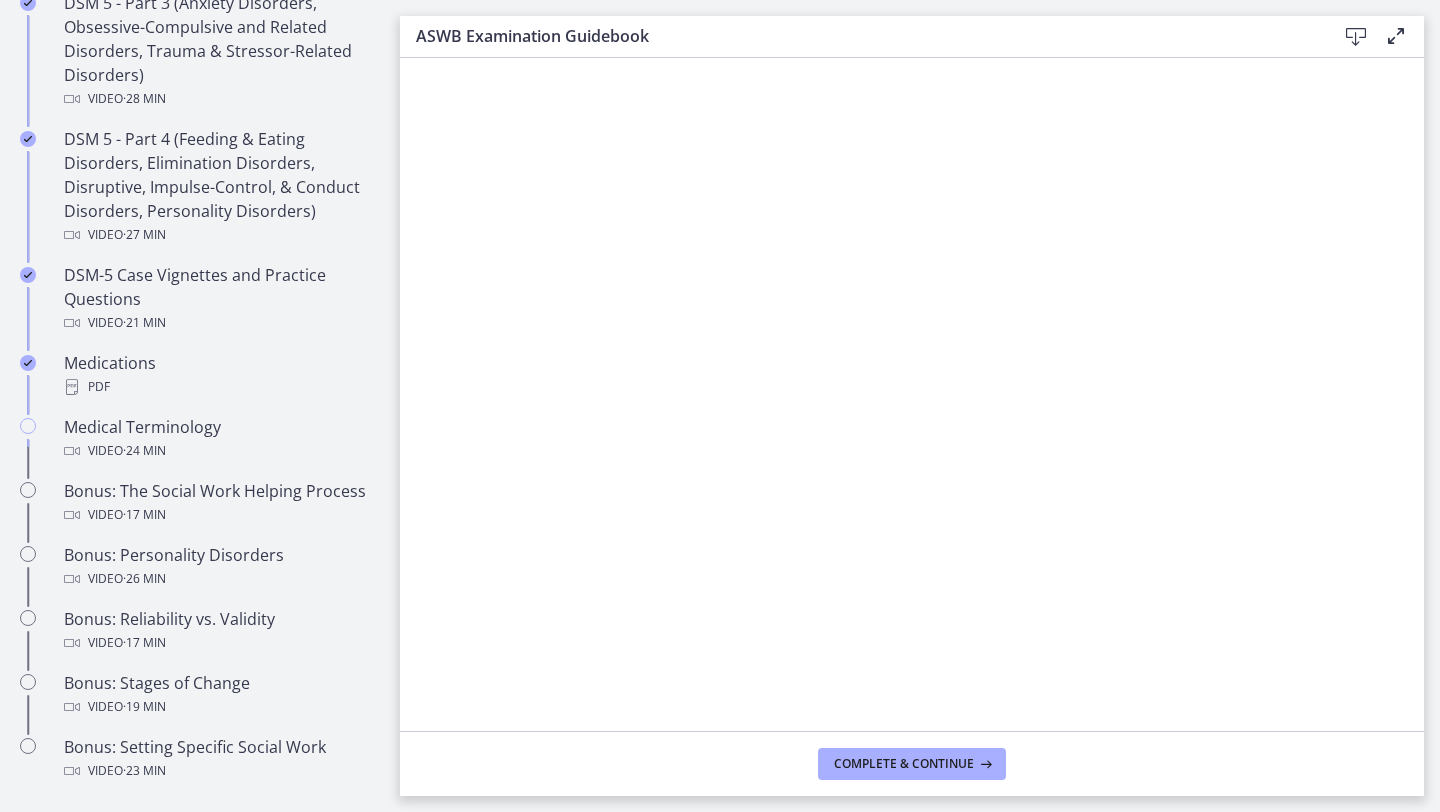 scroll, scrollTop: 1198, scrollLeft: 0, axis: vertical 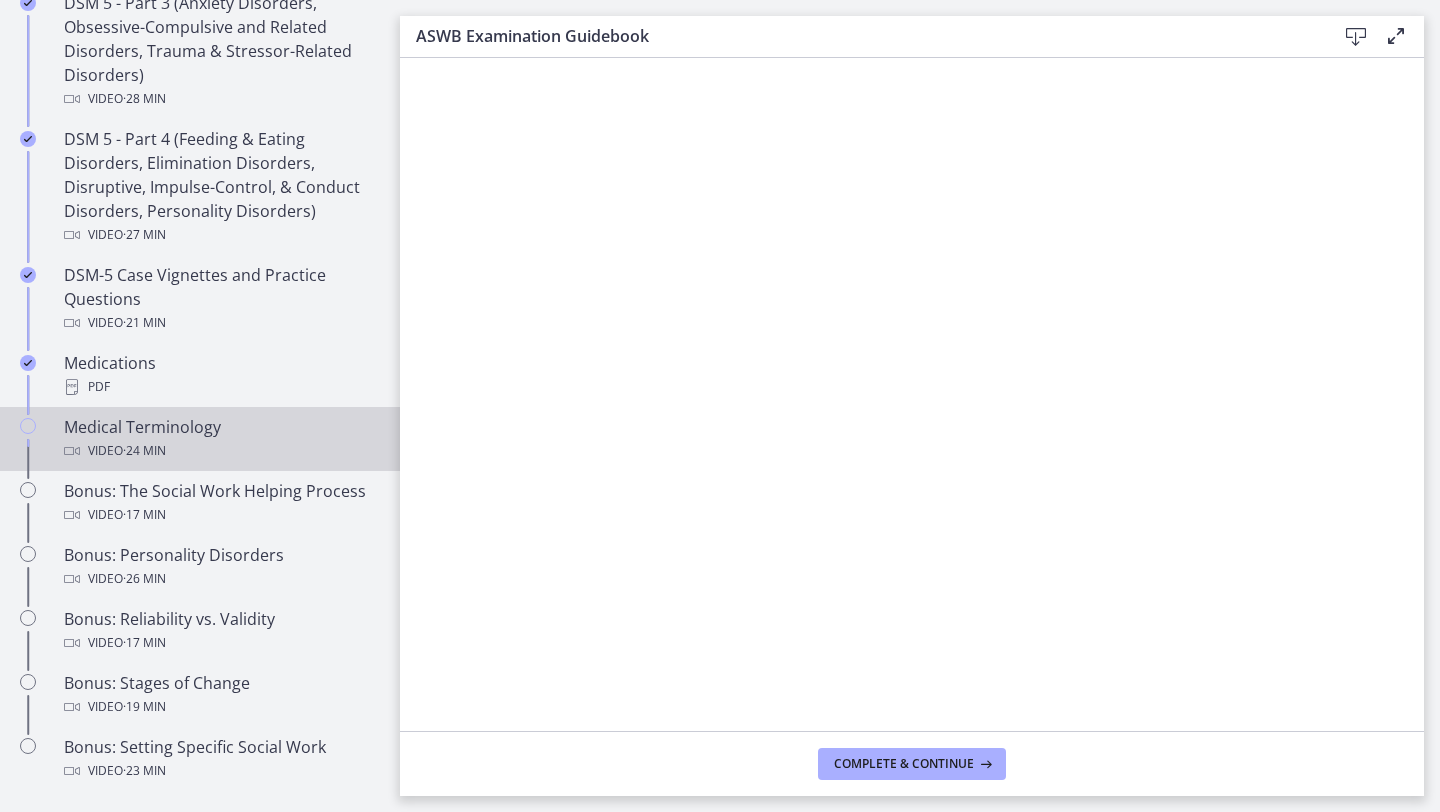 click on "Medical Terminology
Video
·  24 min" at bounding box center [220, 439] 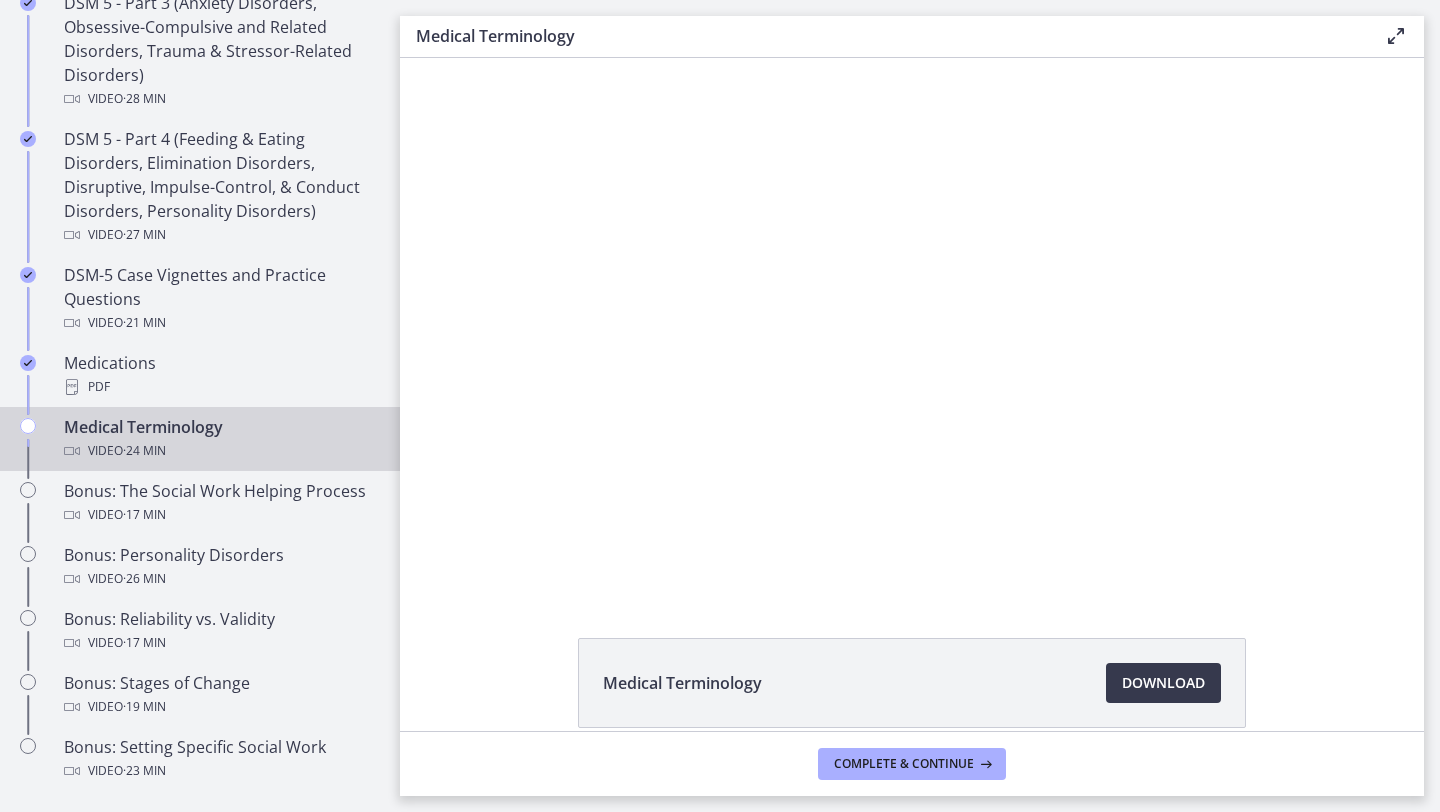 scroll, scrollTop: 0, scrollLeft: 0, axis: both 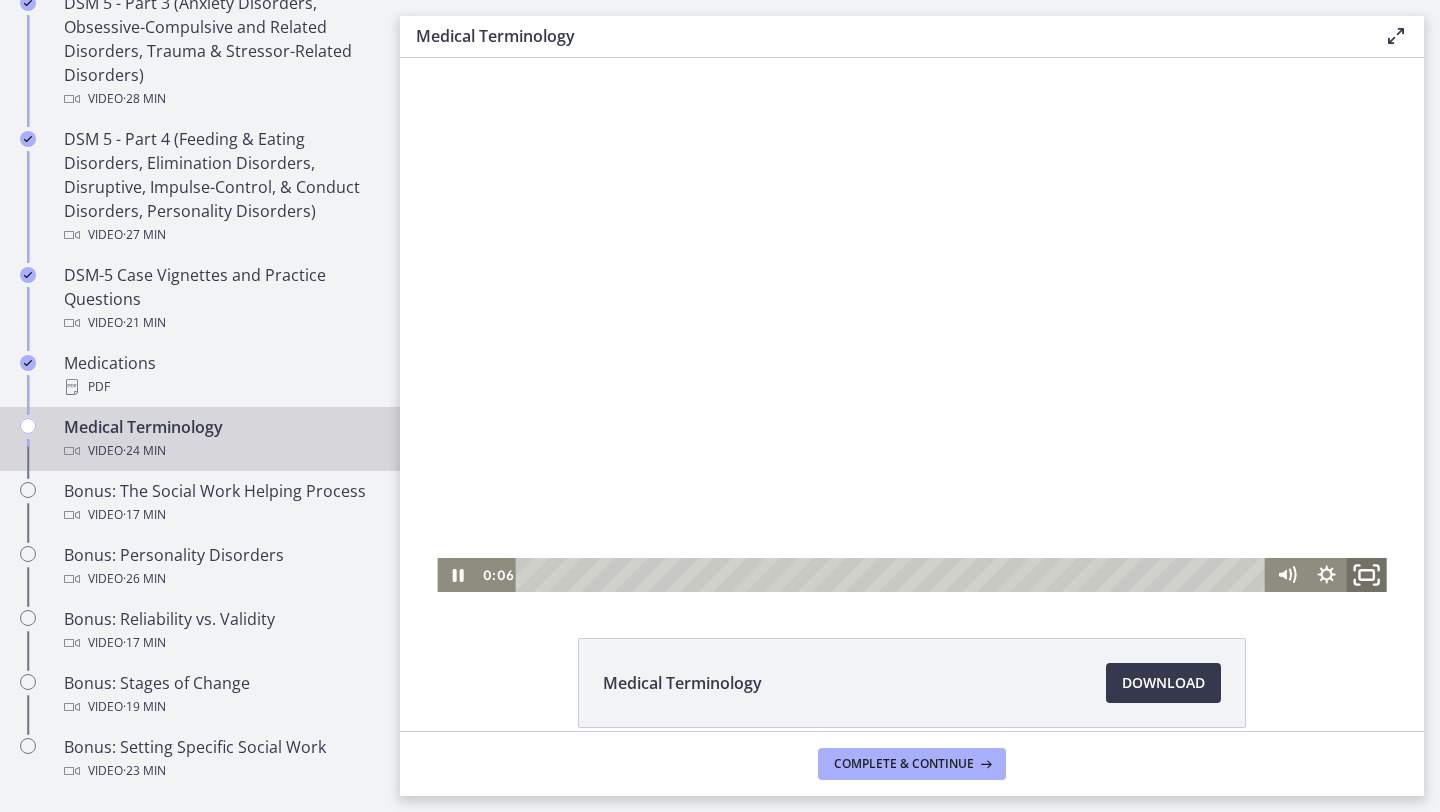 click 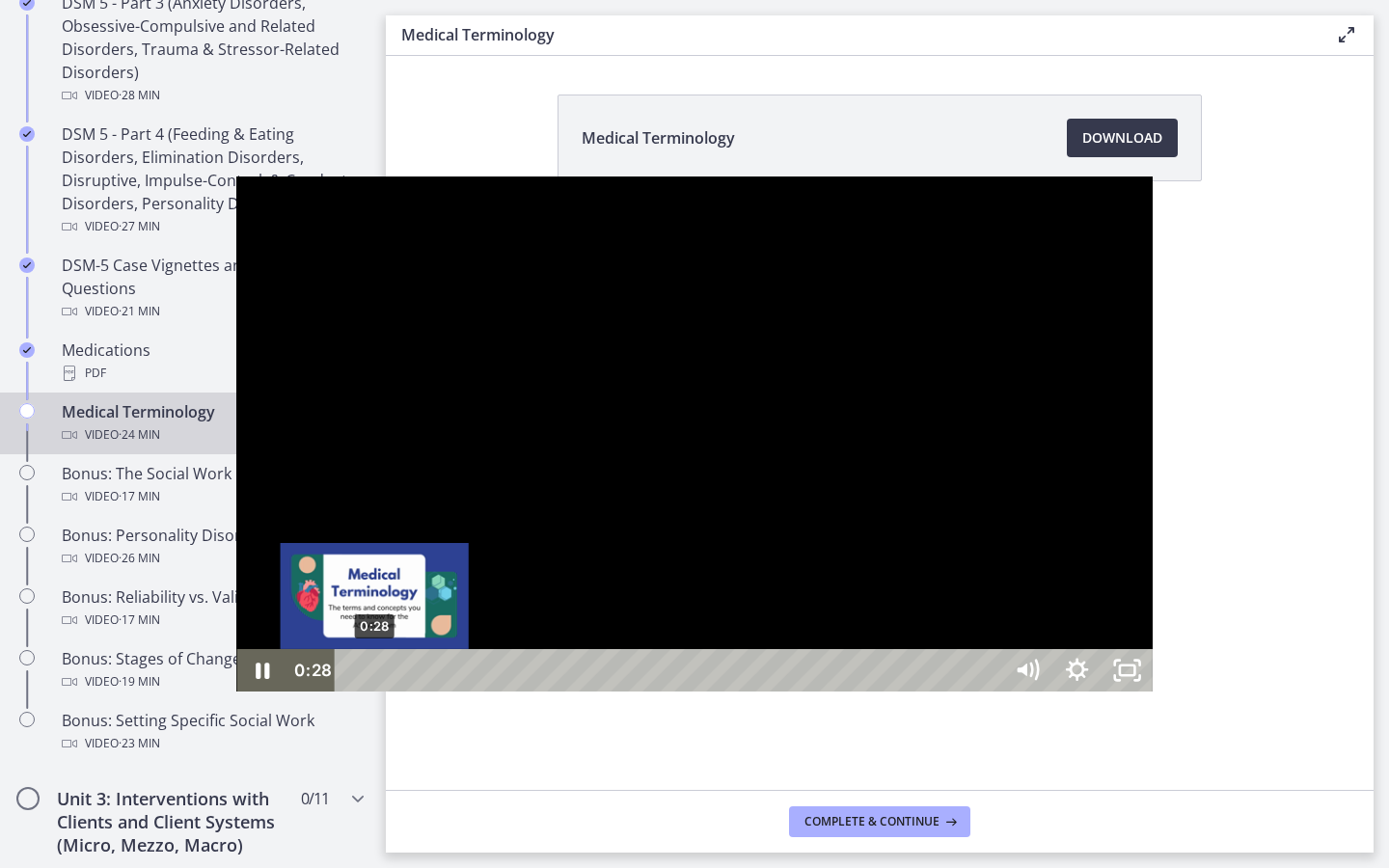 drag, startPoint x: 164, startPoint y: 851, endPoint x: 139, endPoint y: 845, distance: 25.70992 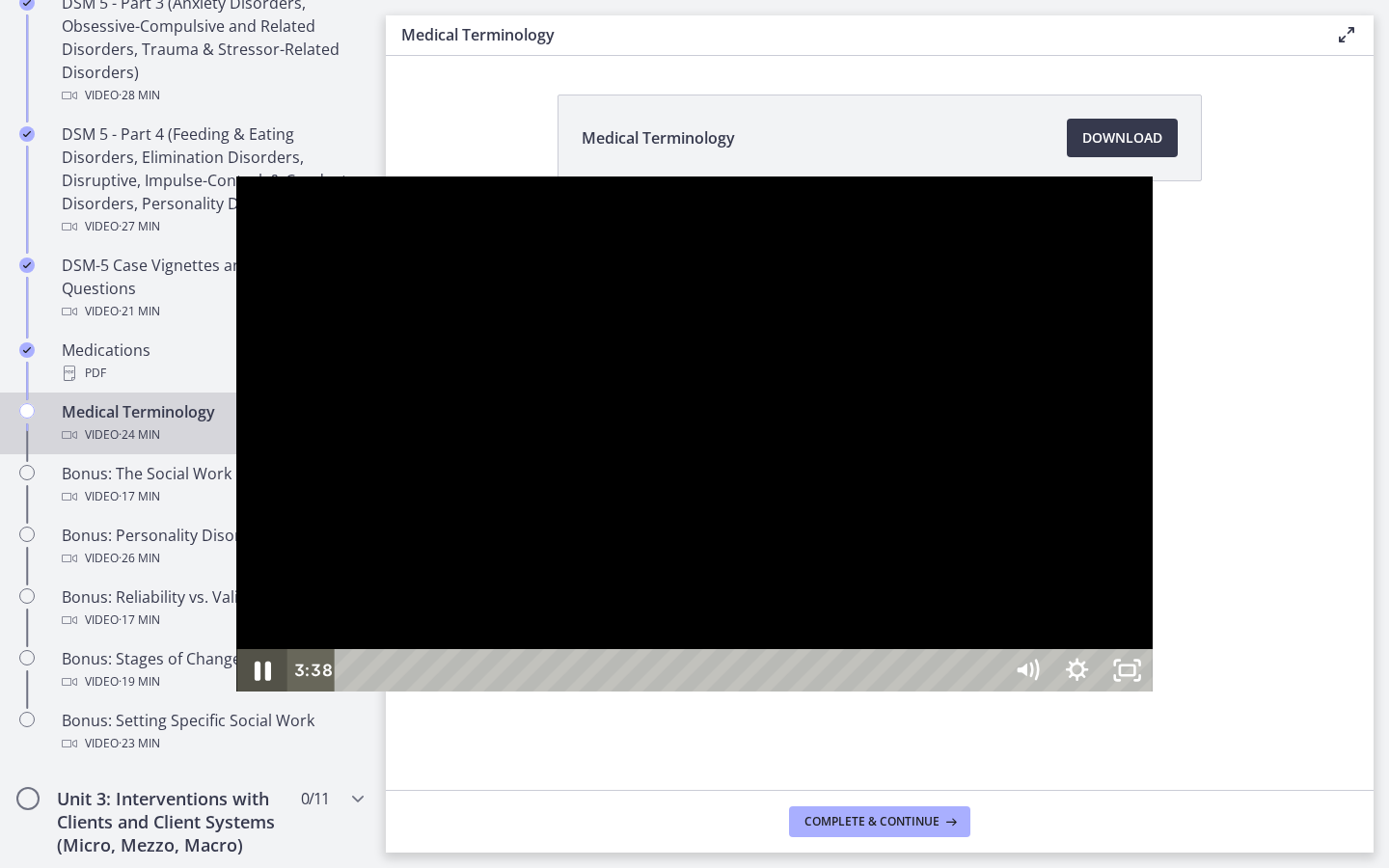 click 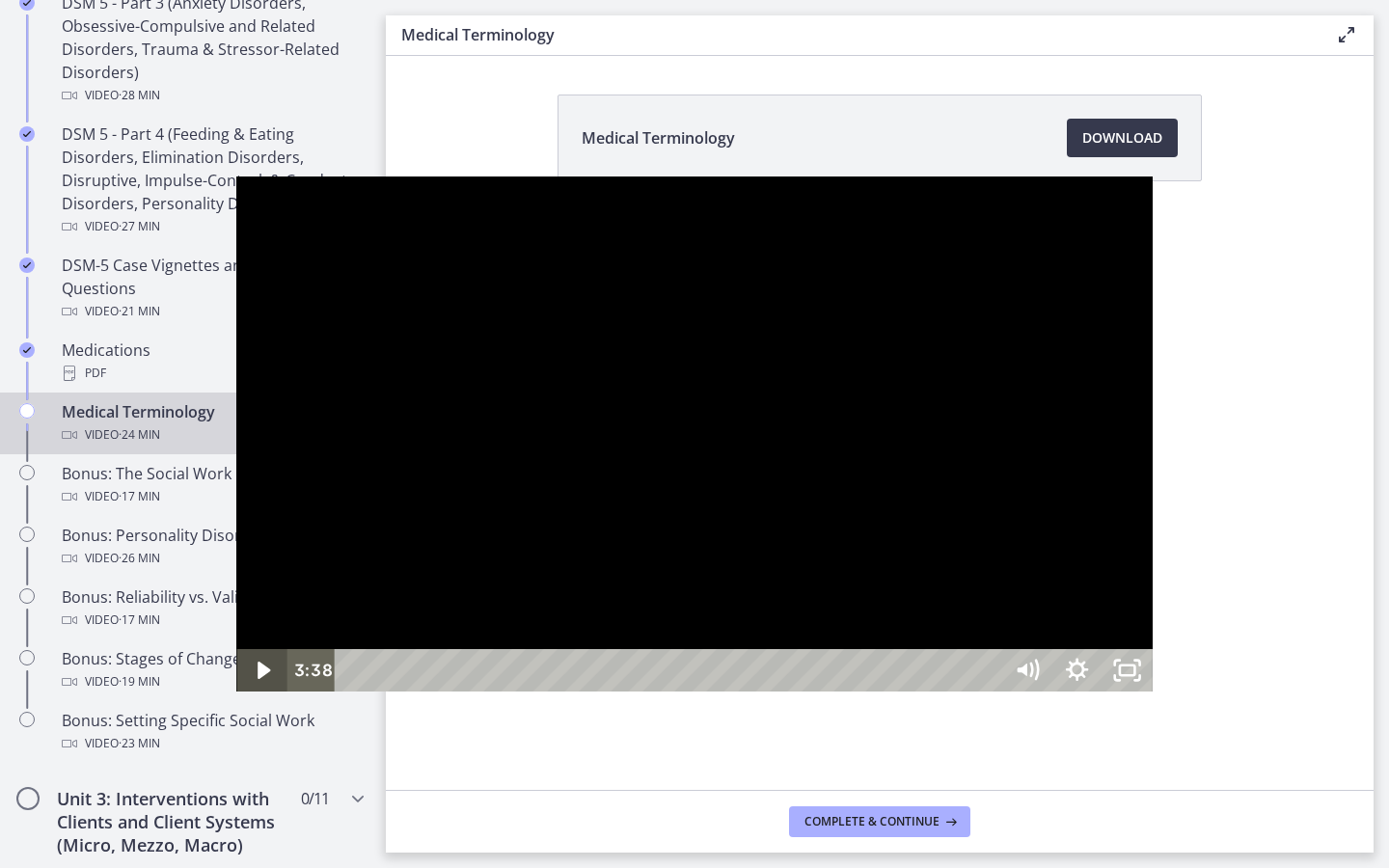 click 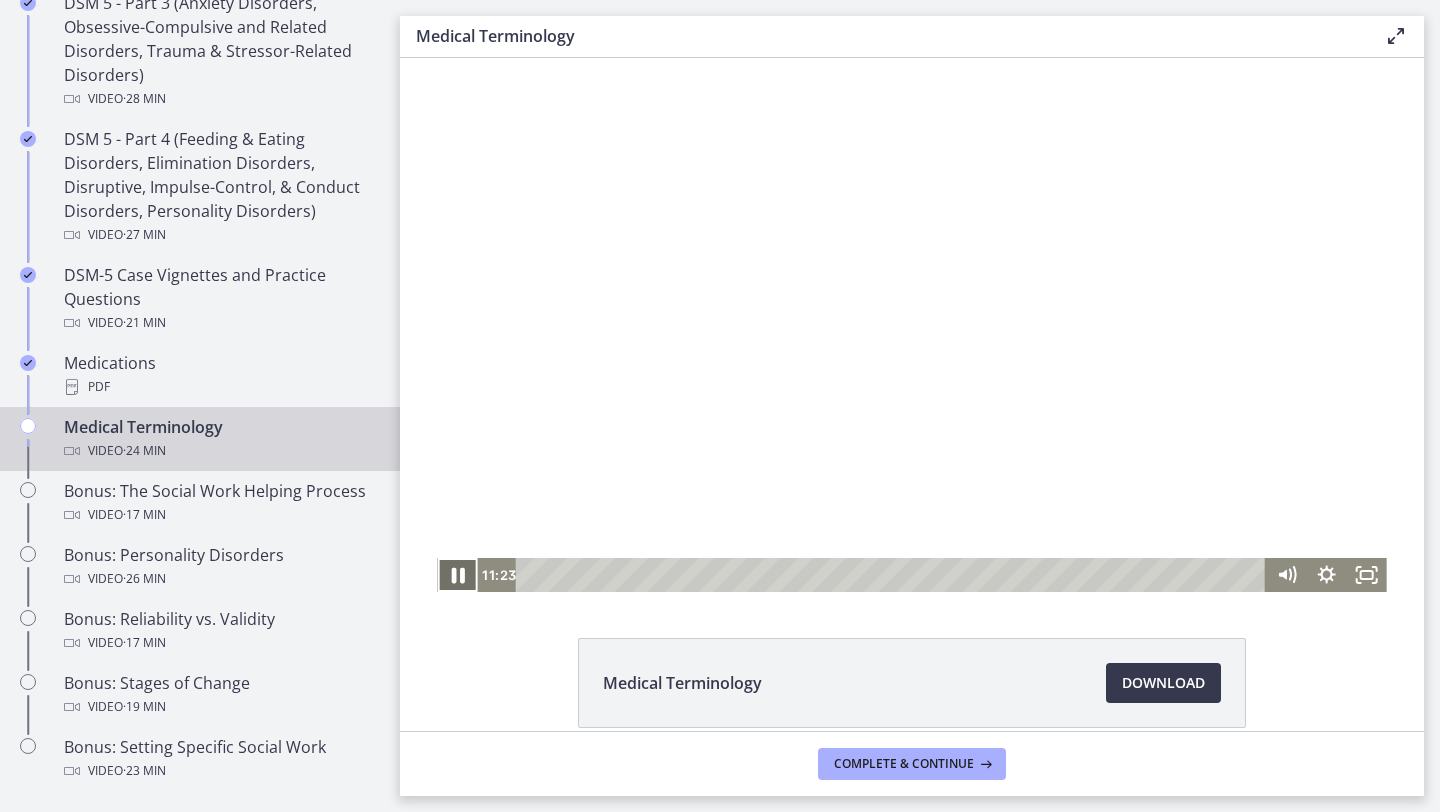 click 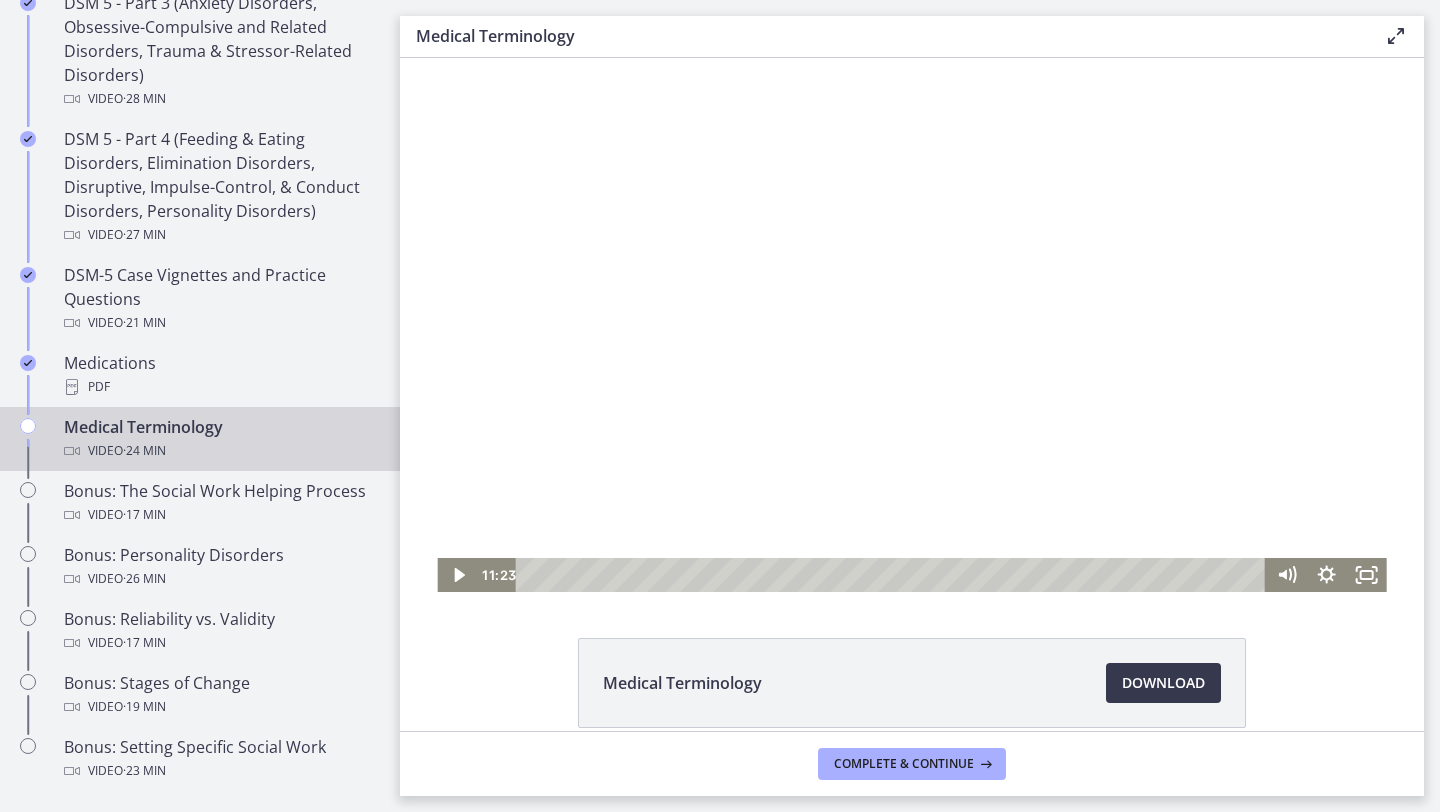 click at bounding box center [911, 325] 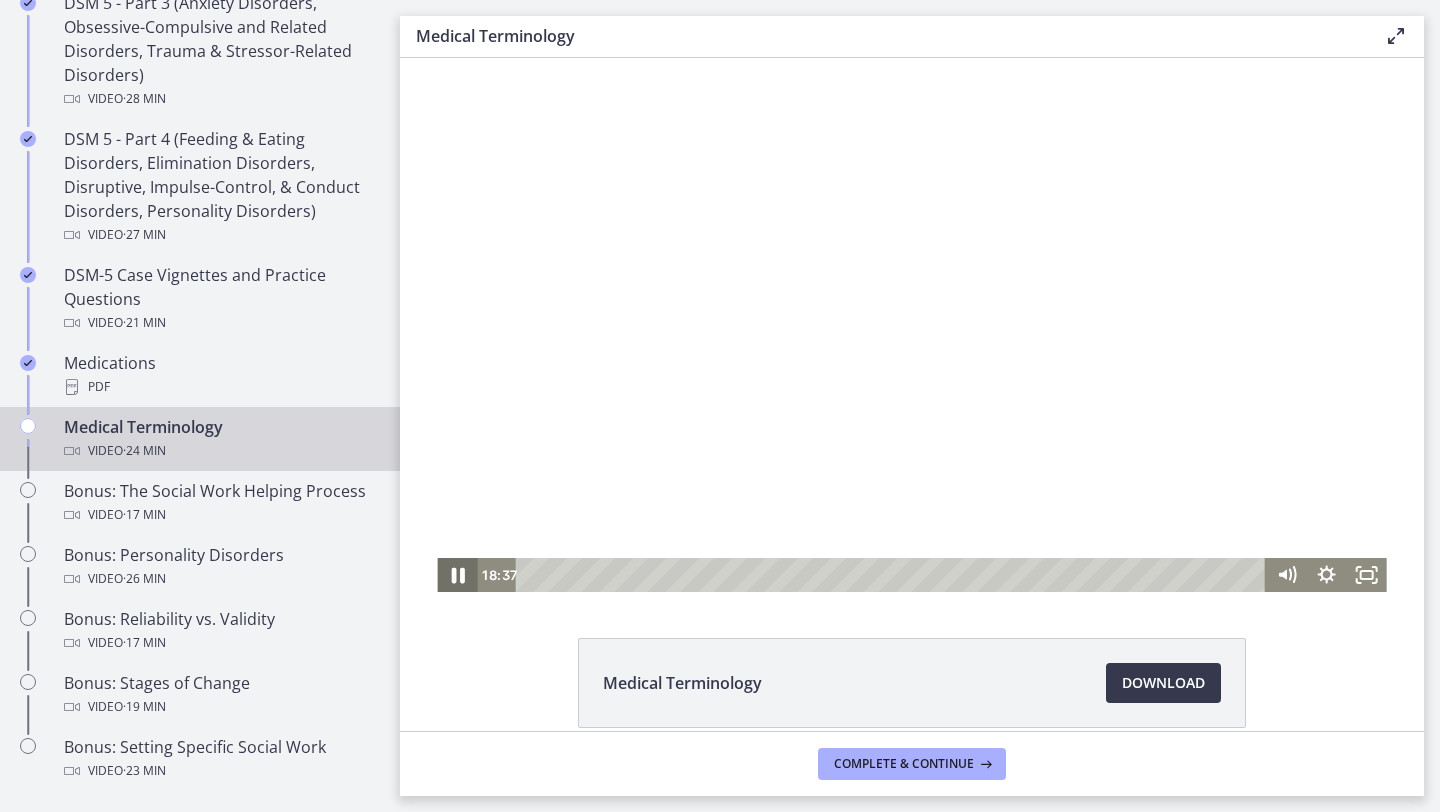 click 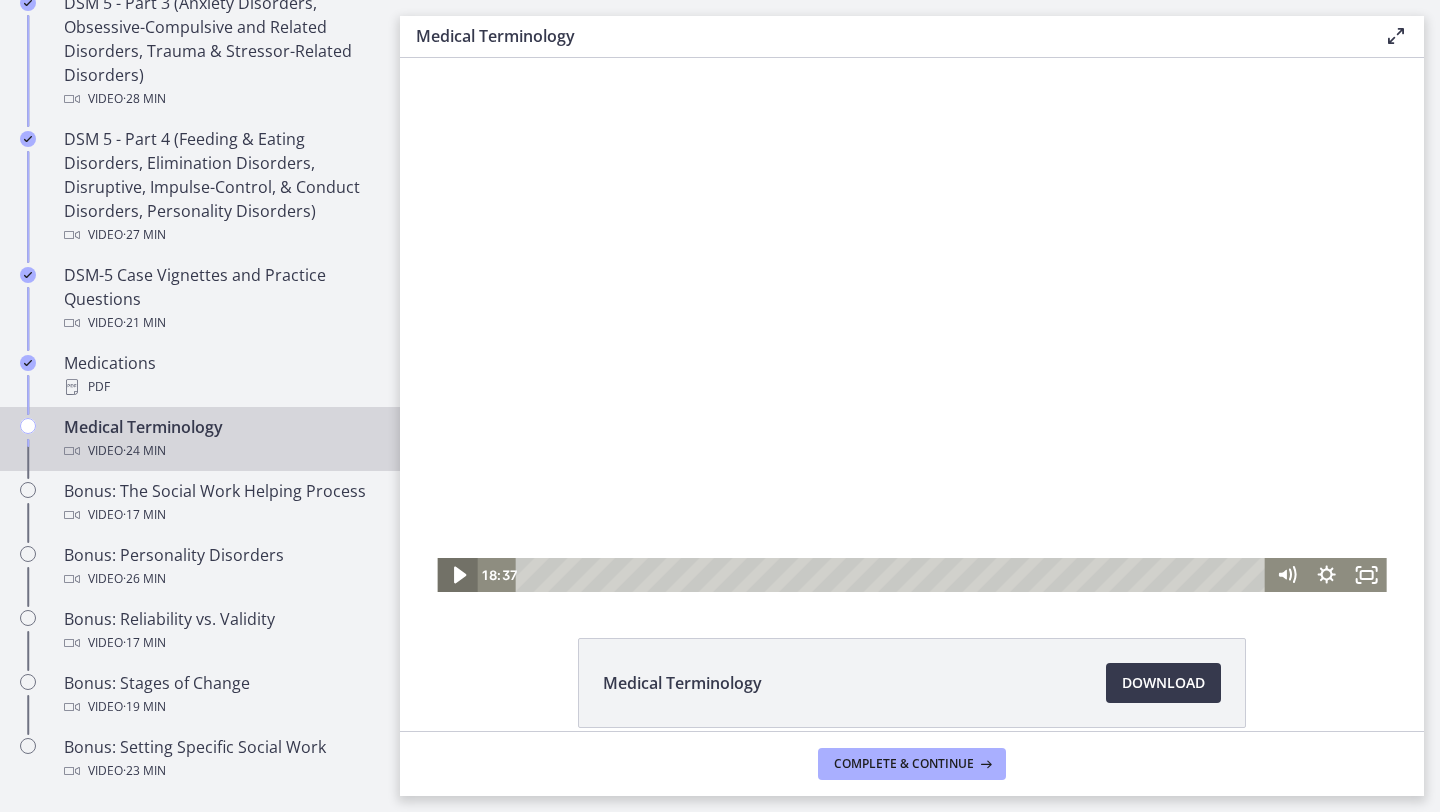 click 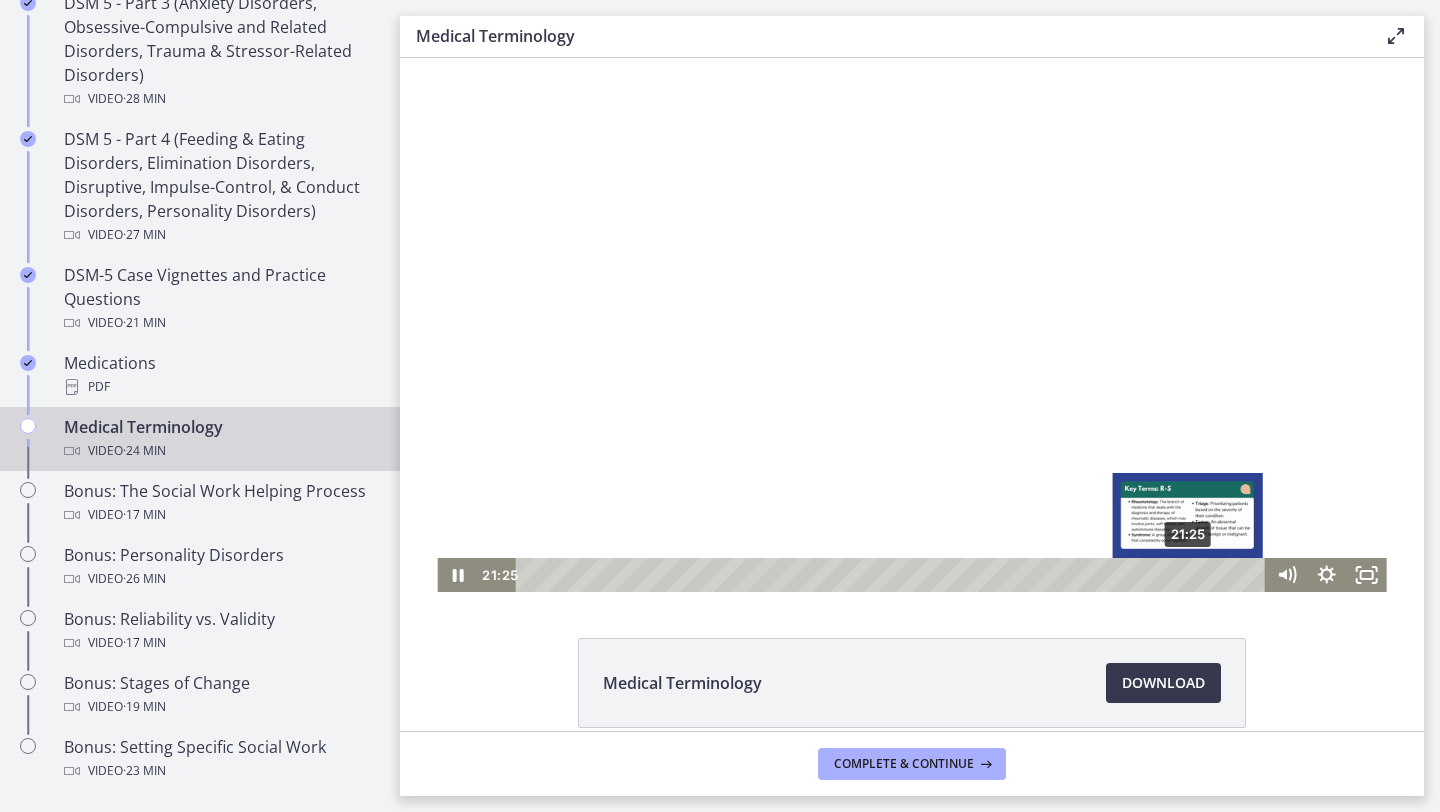 drag, startPoint x: 1207, startPoint y: 574, endPoint x: 1189, endPoint y: 576, distance: 18.110771 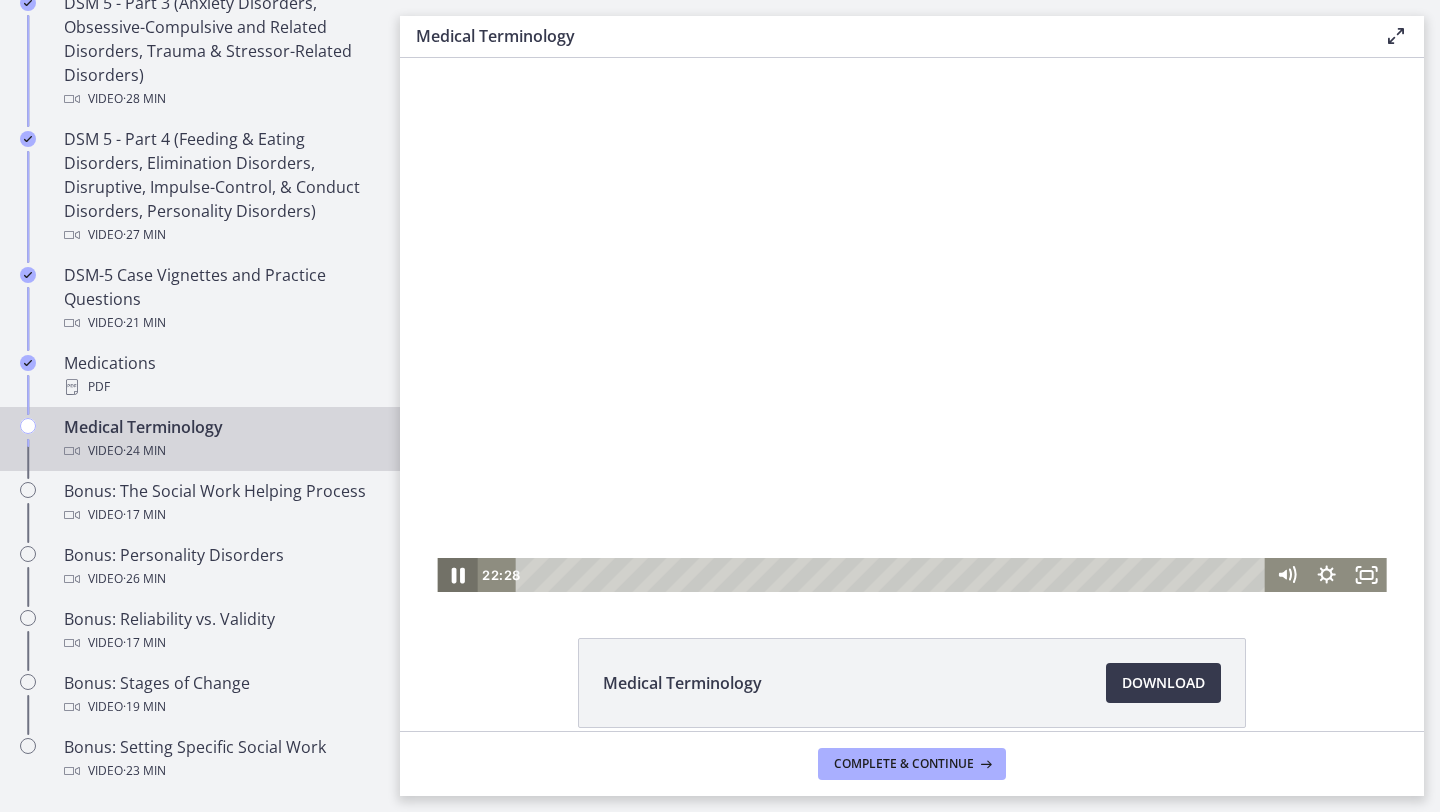 click 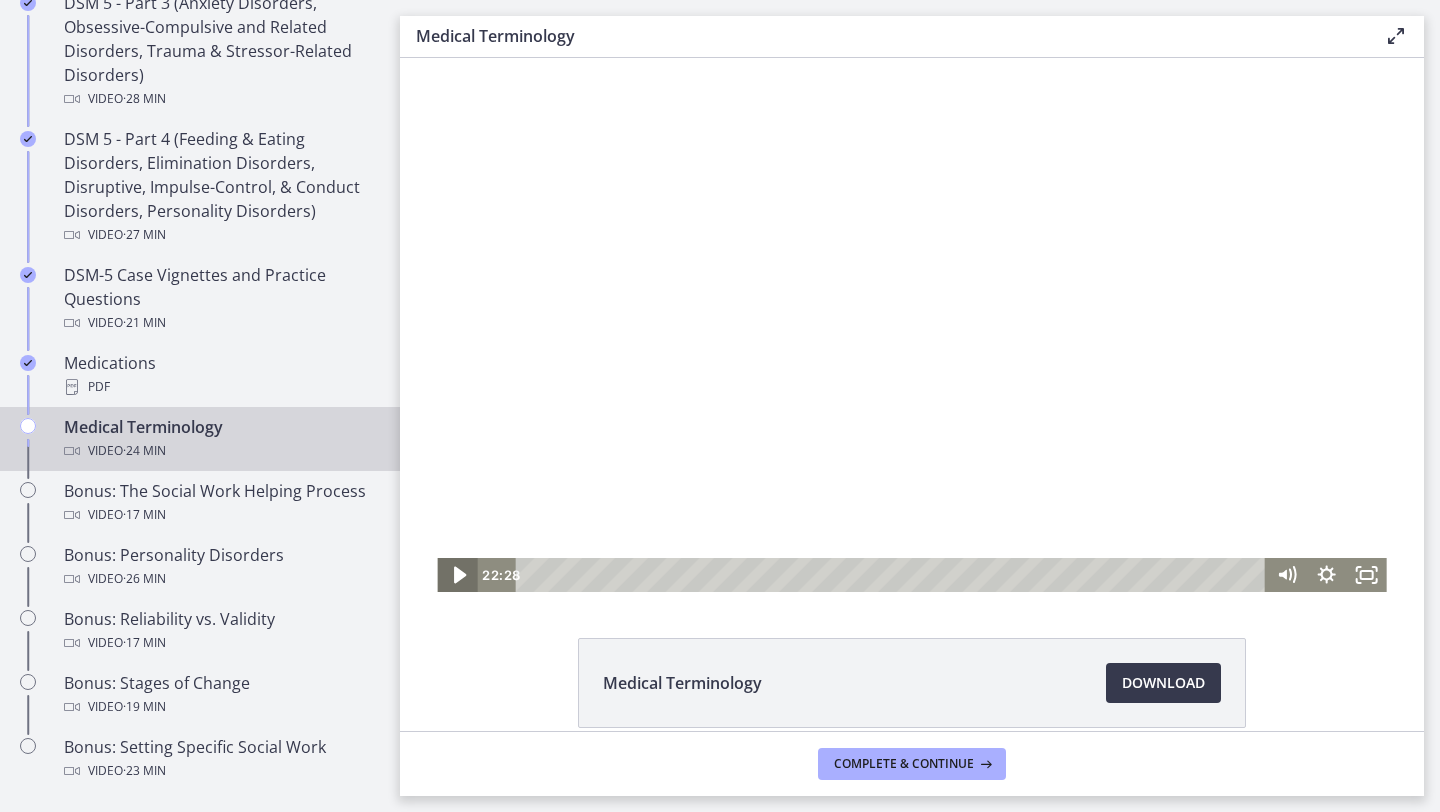 click 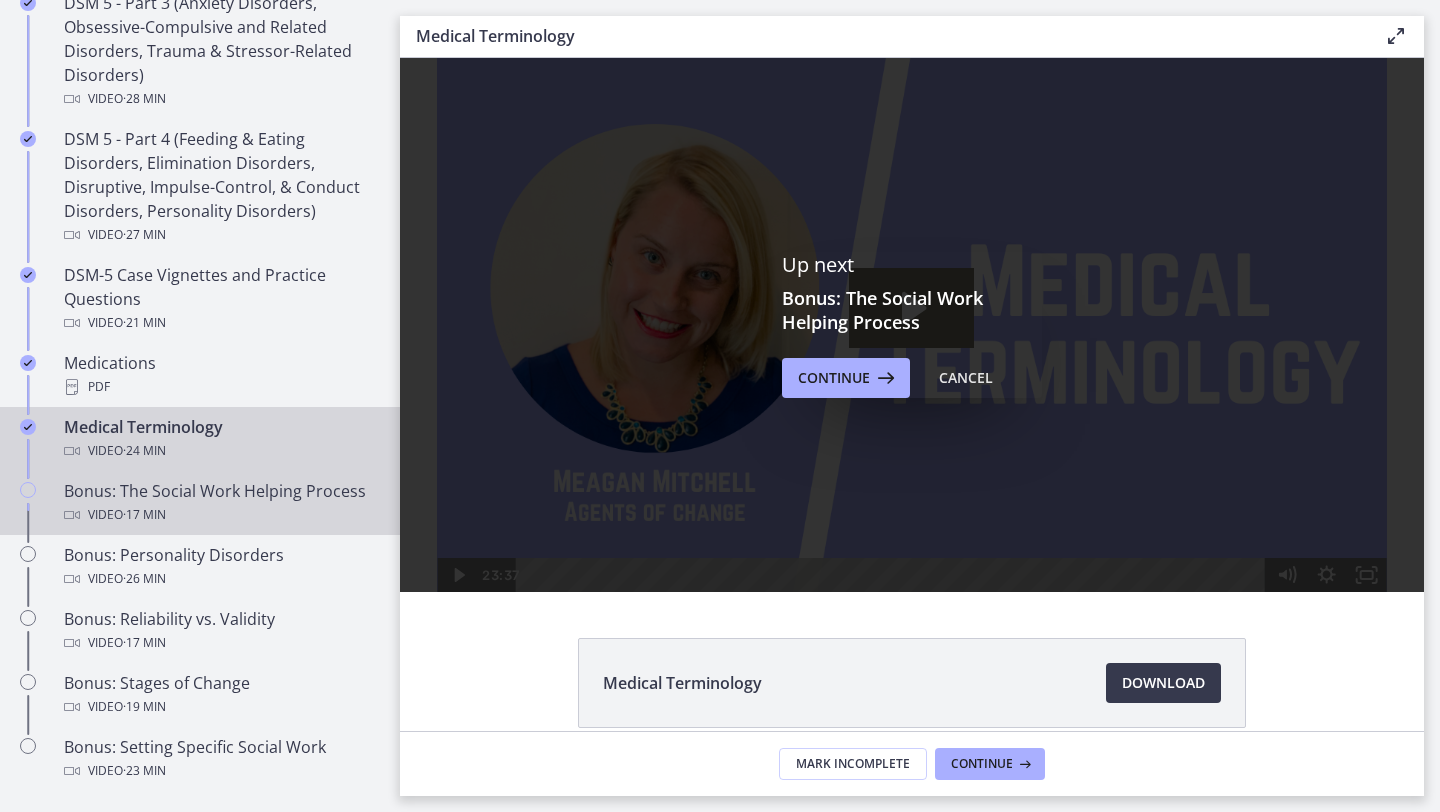 scroll, scrollTop: 0, scrollLeft: 0, axis: both 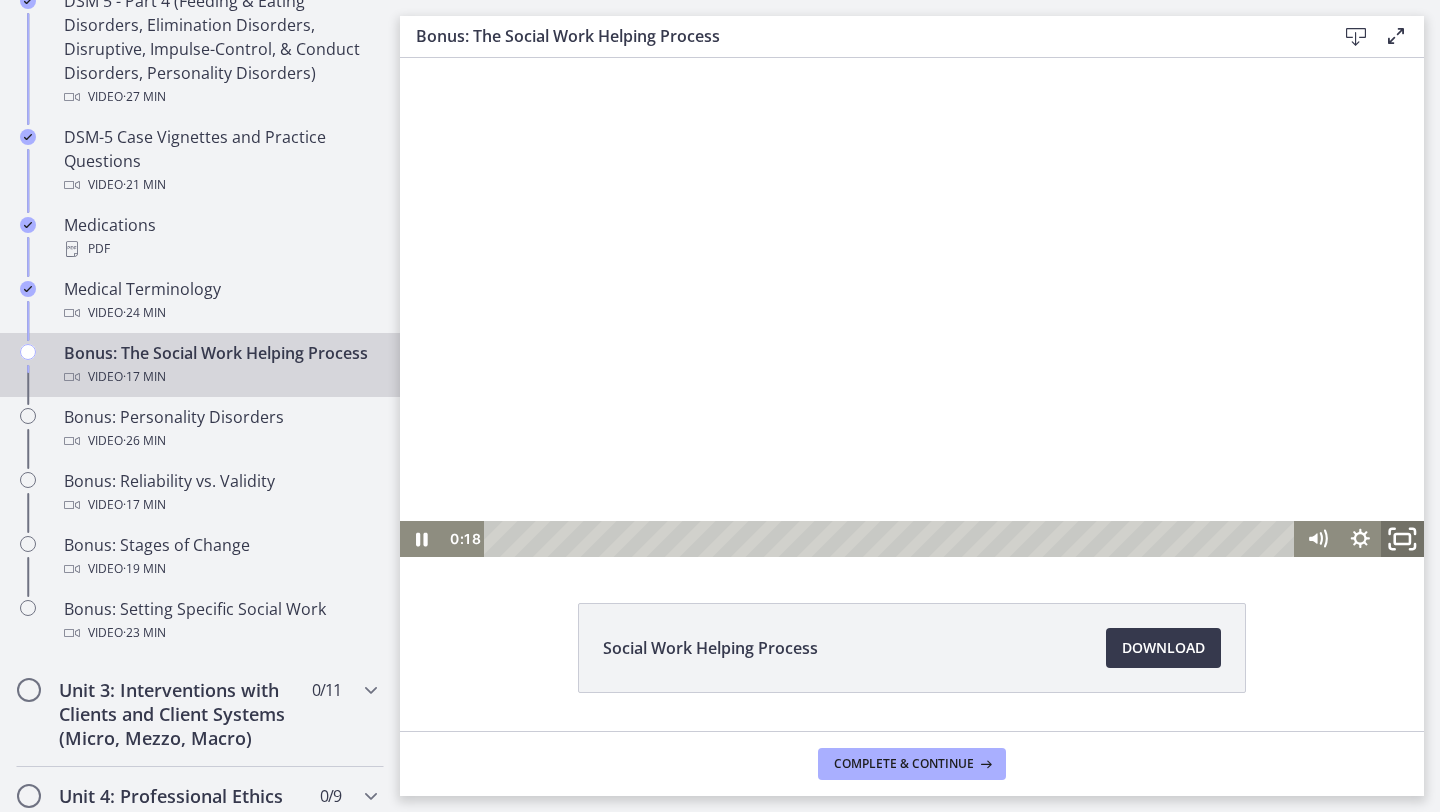 click 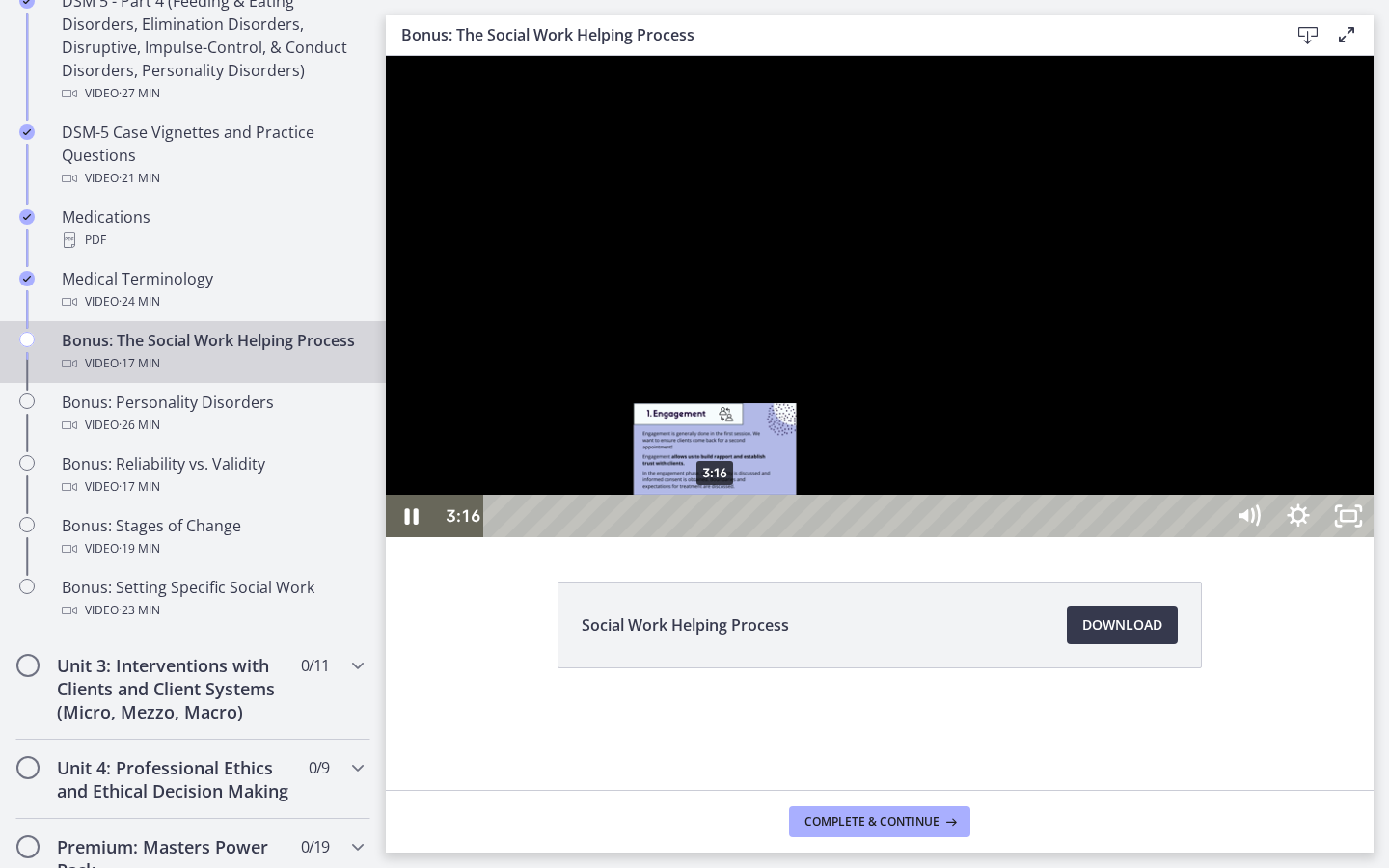 click on "3:16" at bounding box center (857, 516) 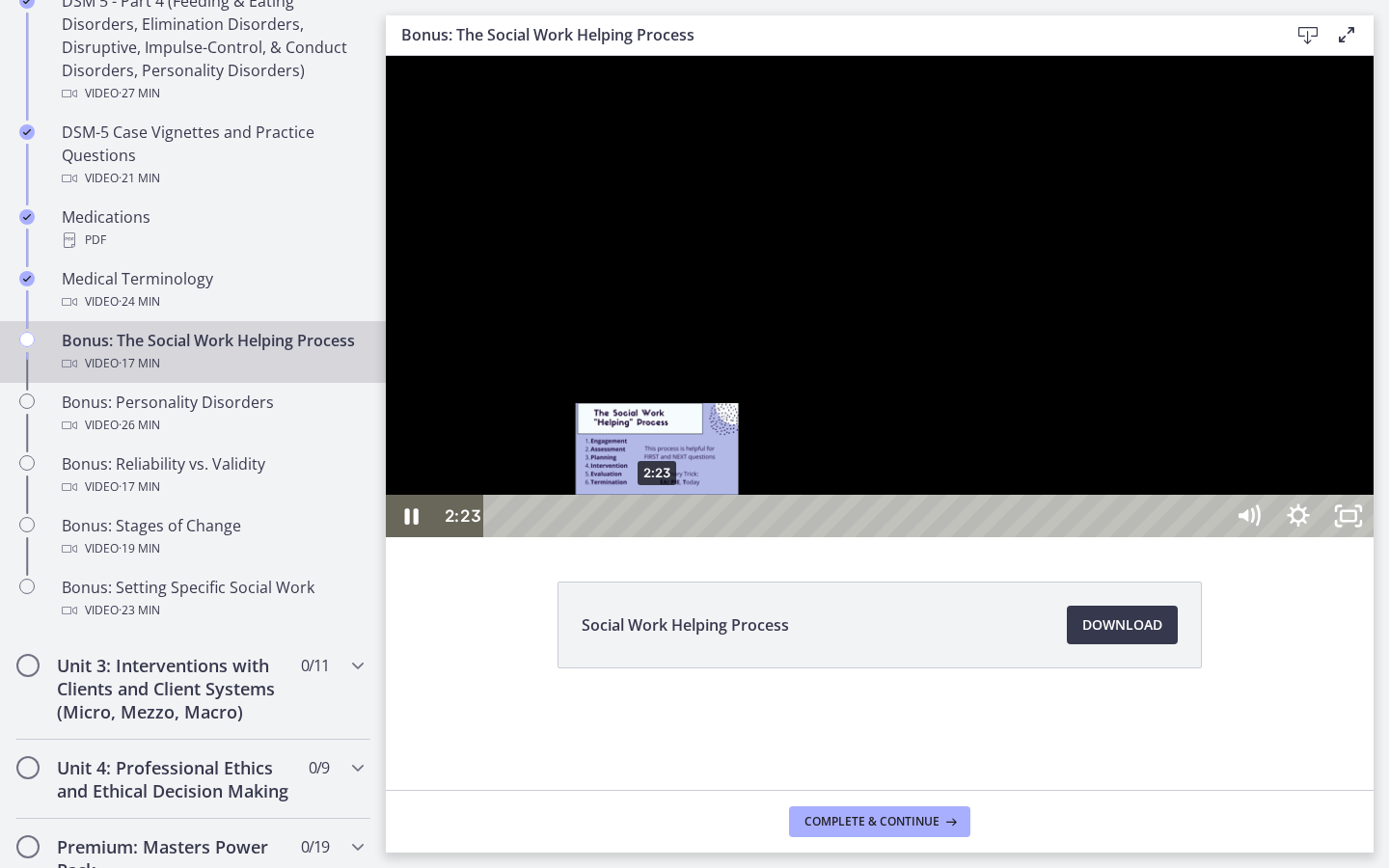 click on "2:23" at bounding box center (857, 516) 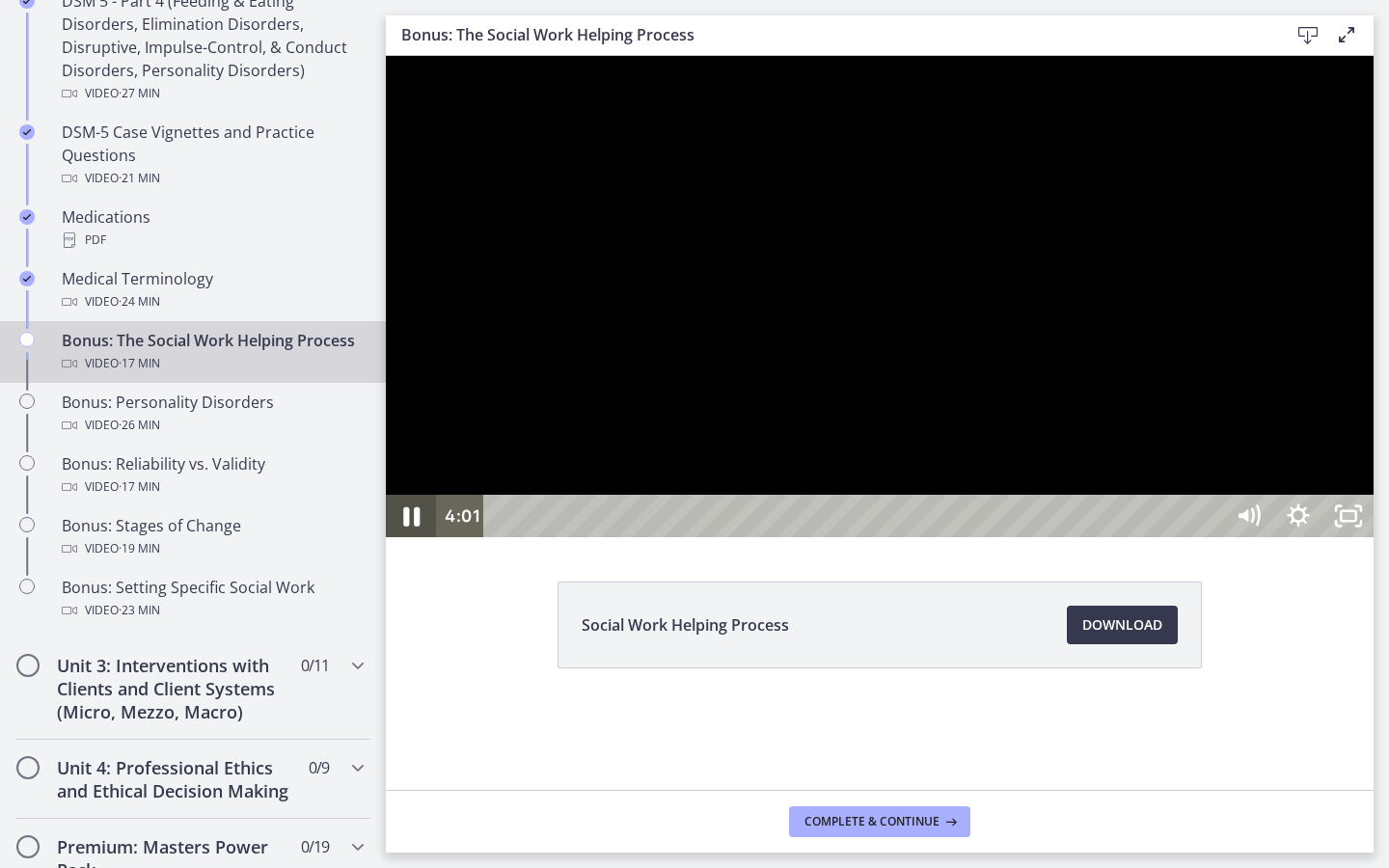 click 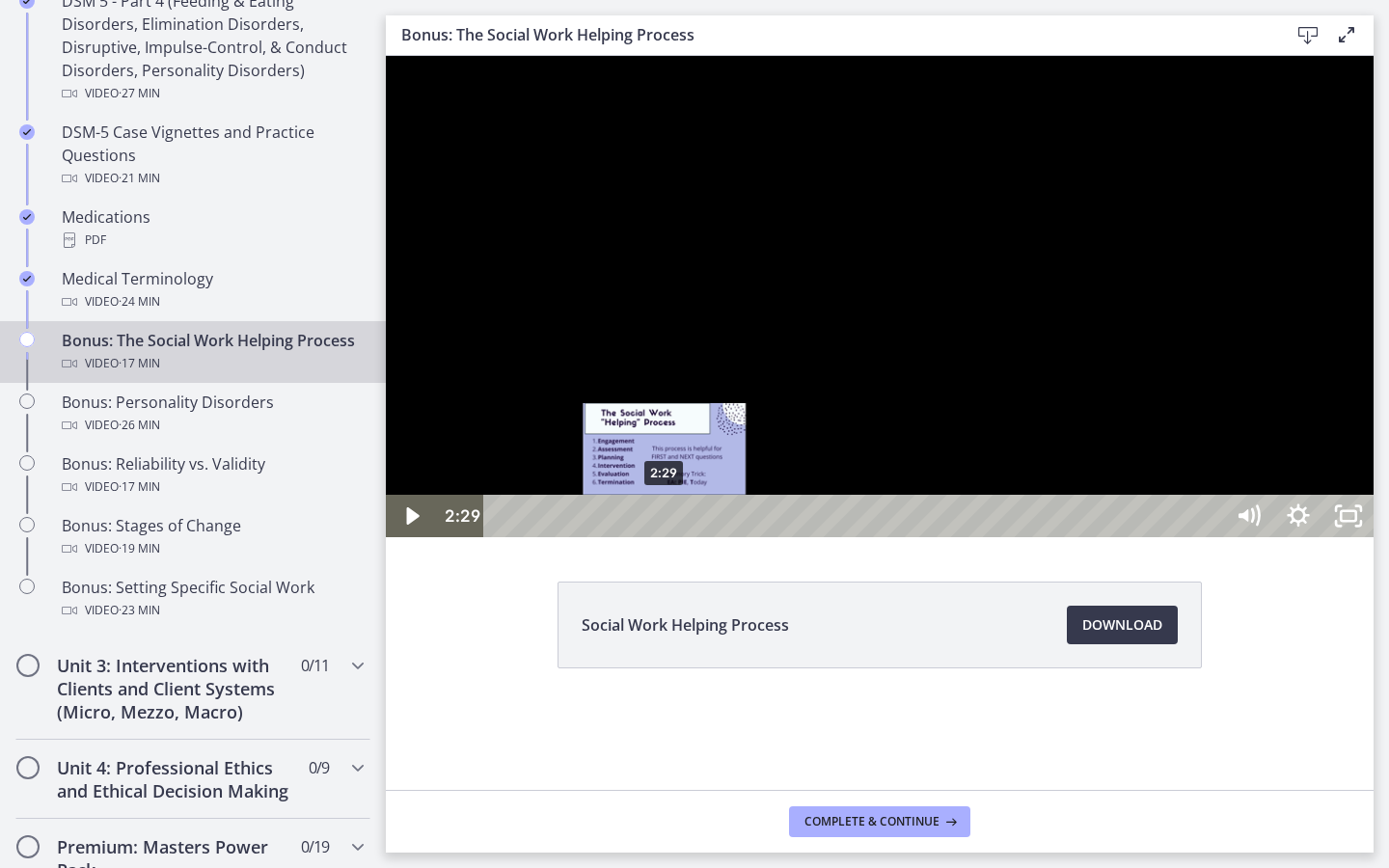 drag, startPoint x: 766, startPoint y: 905, endPoint x: 666, endPoint y: 909, distance: 100.079968 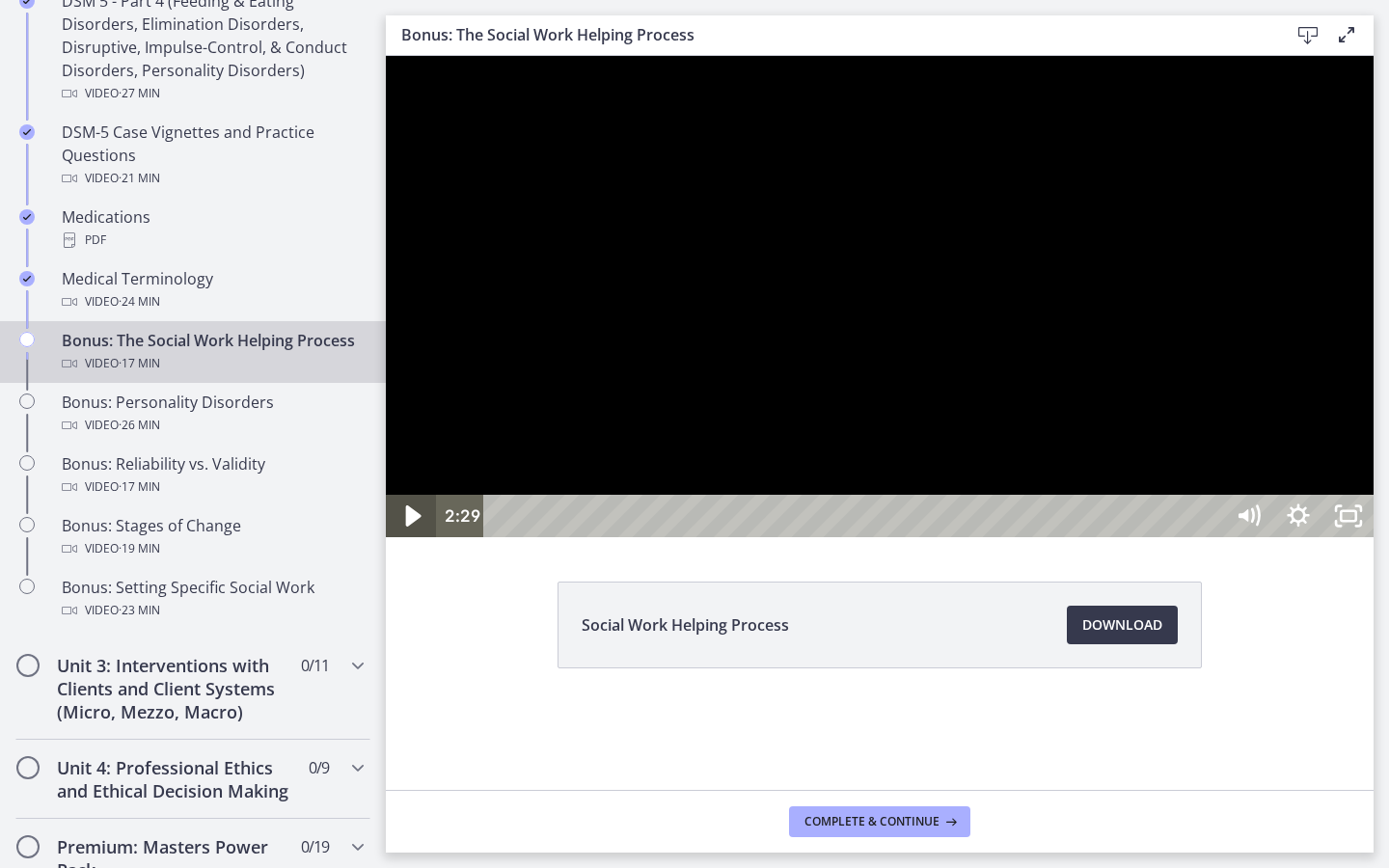 click 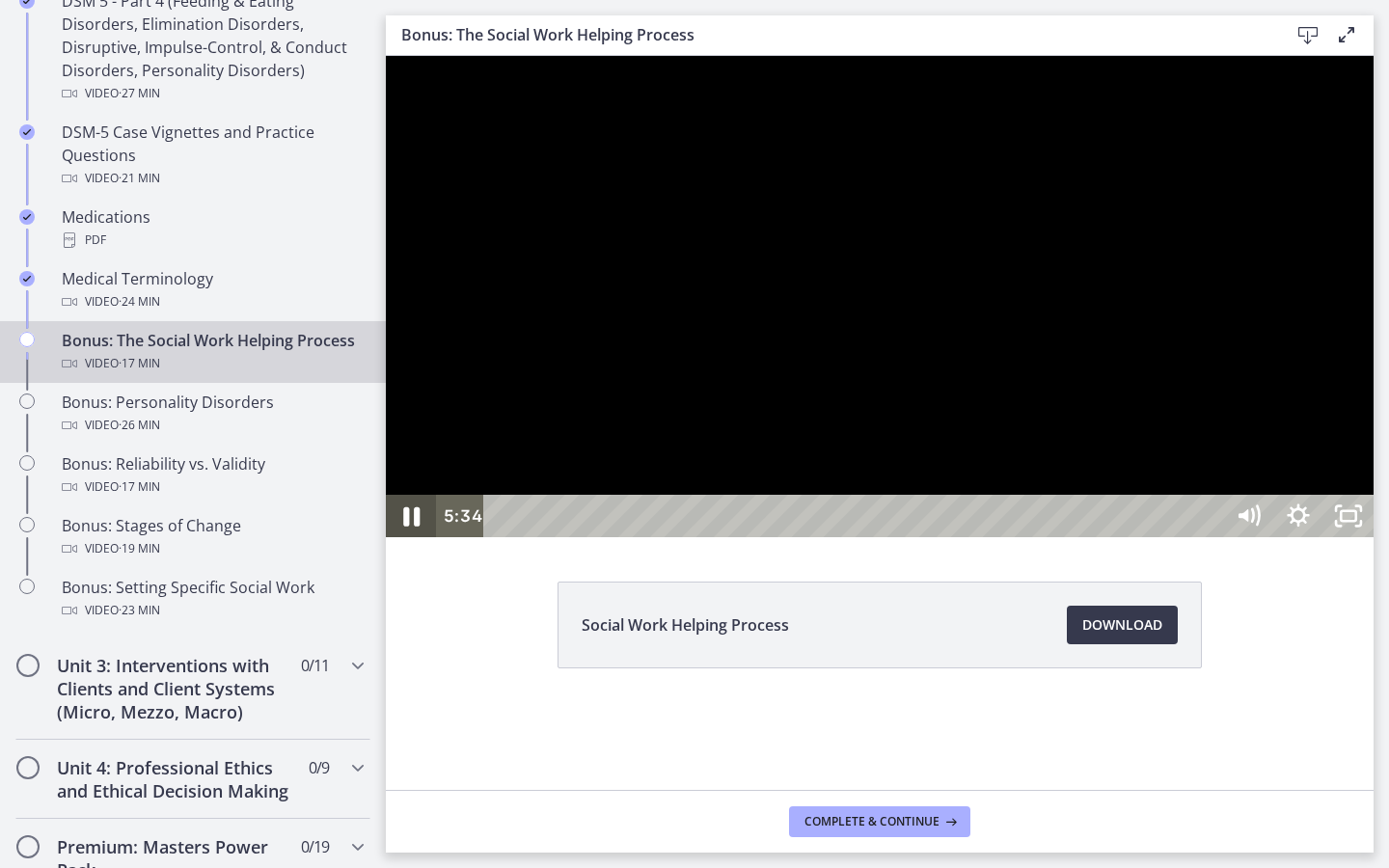 click 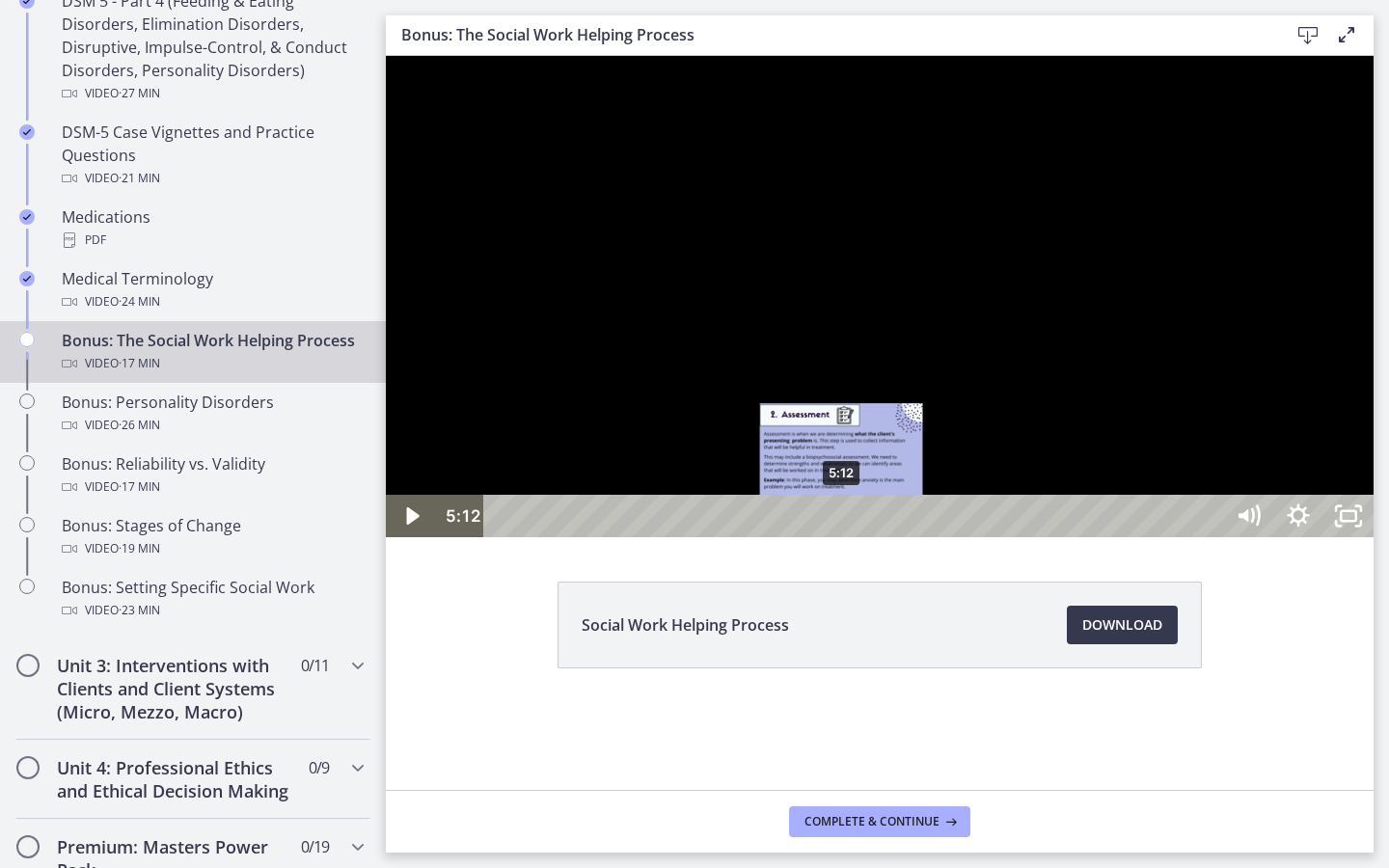 drag, startPoint x: 871, startPoint y: 906, endPoint x: 841, endPoint y: 903, distance: 30.149627 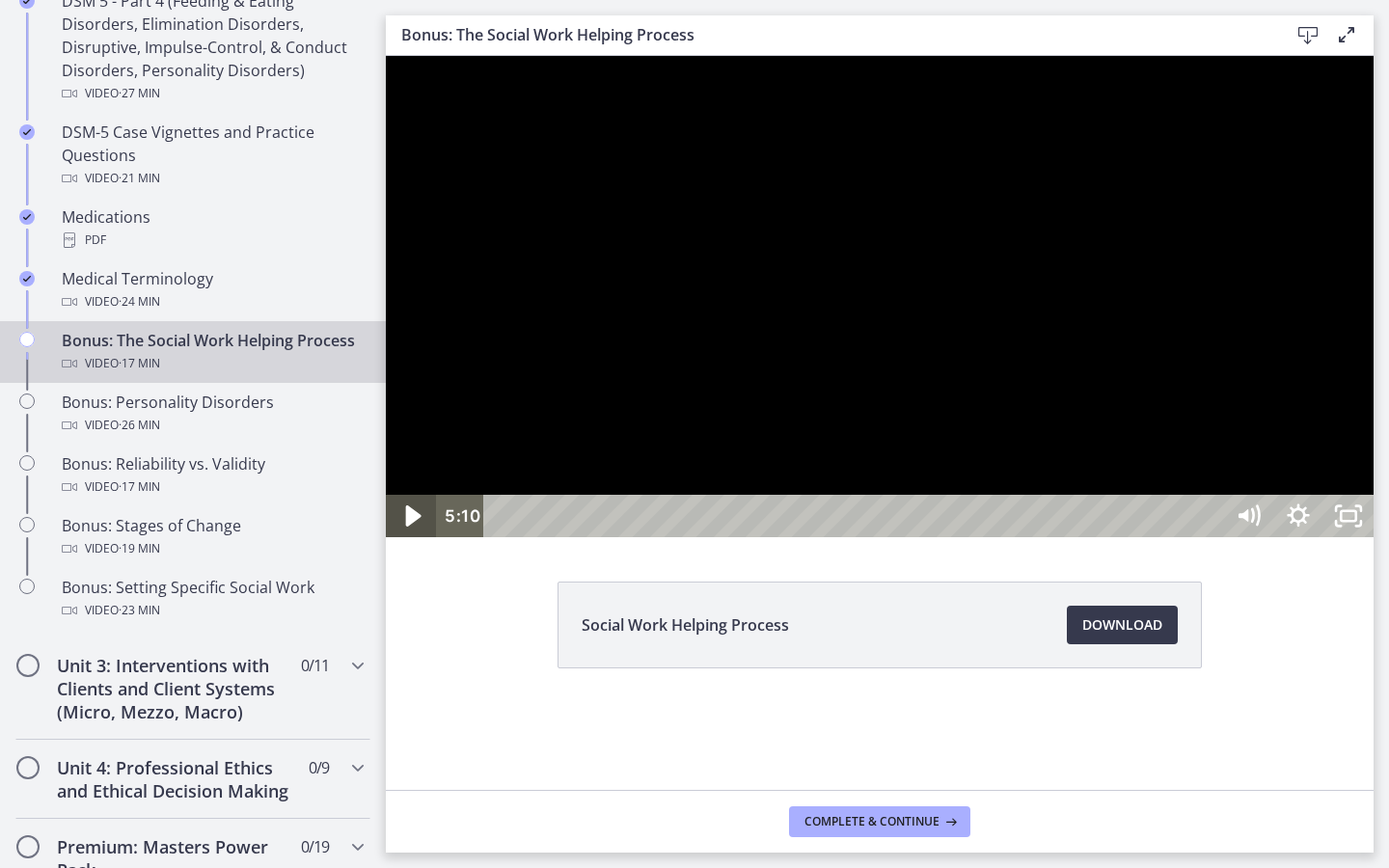 click 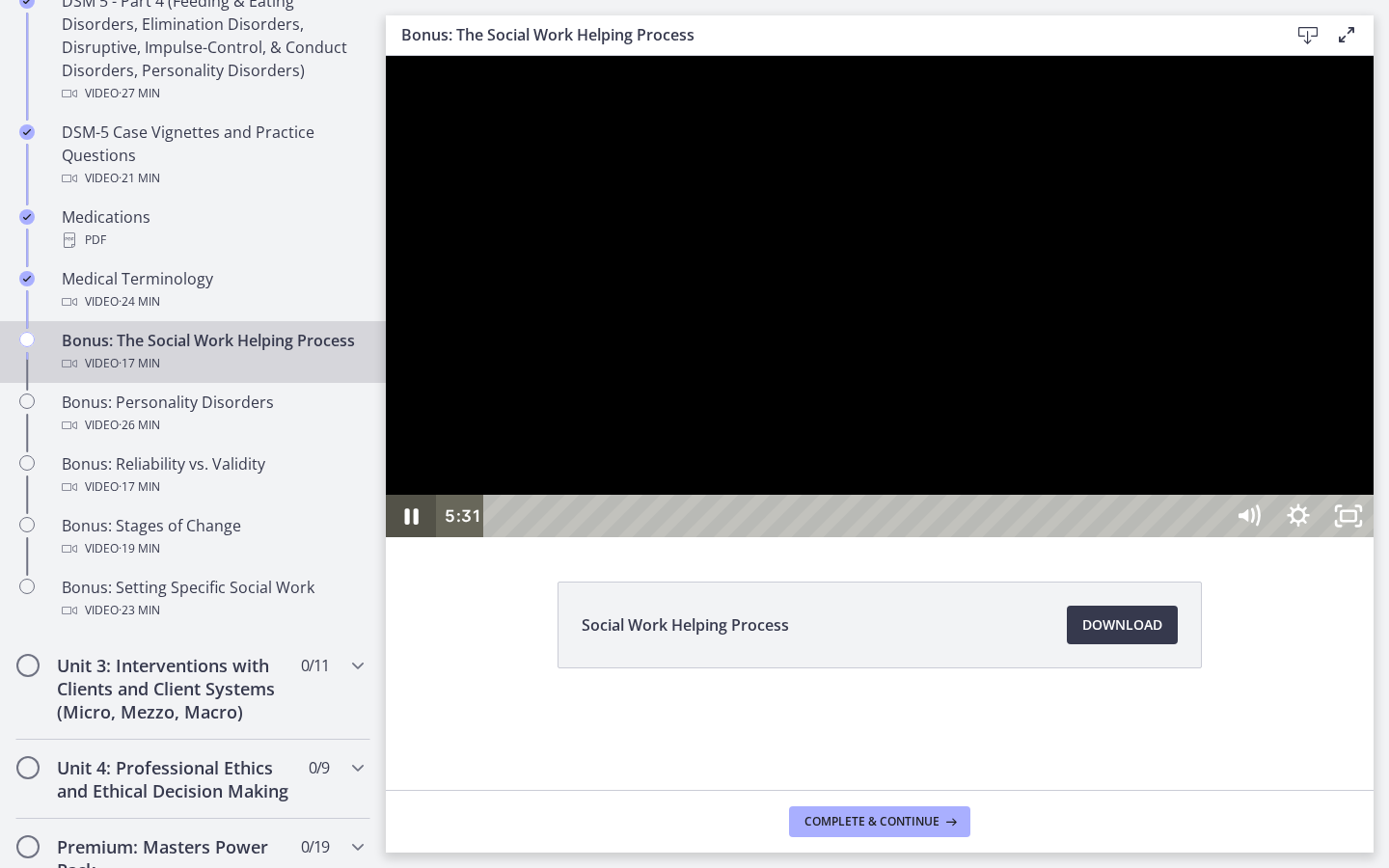 click 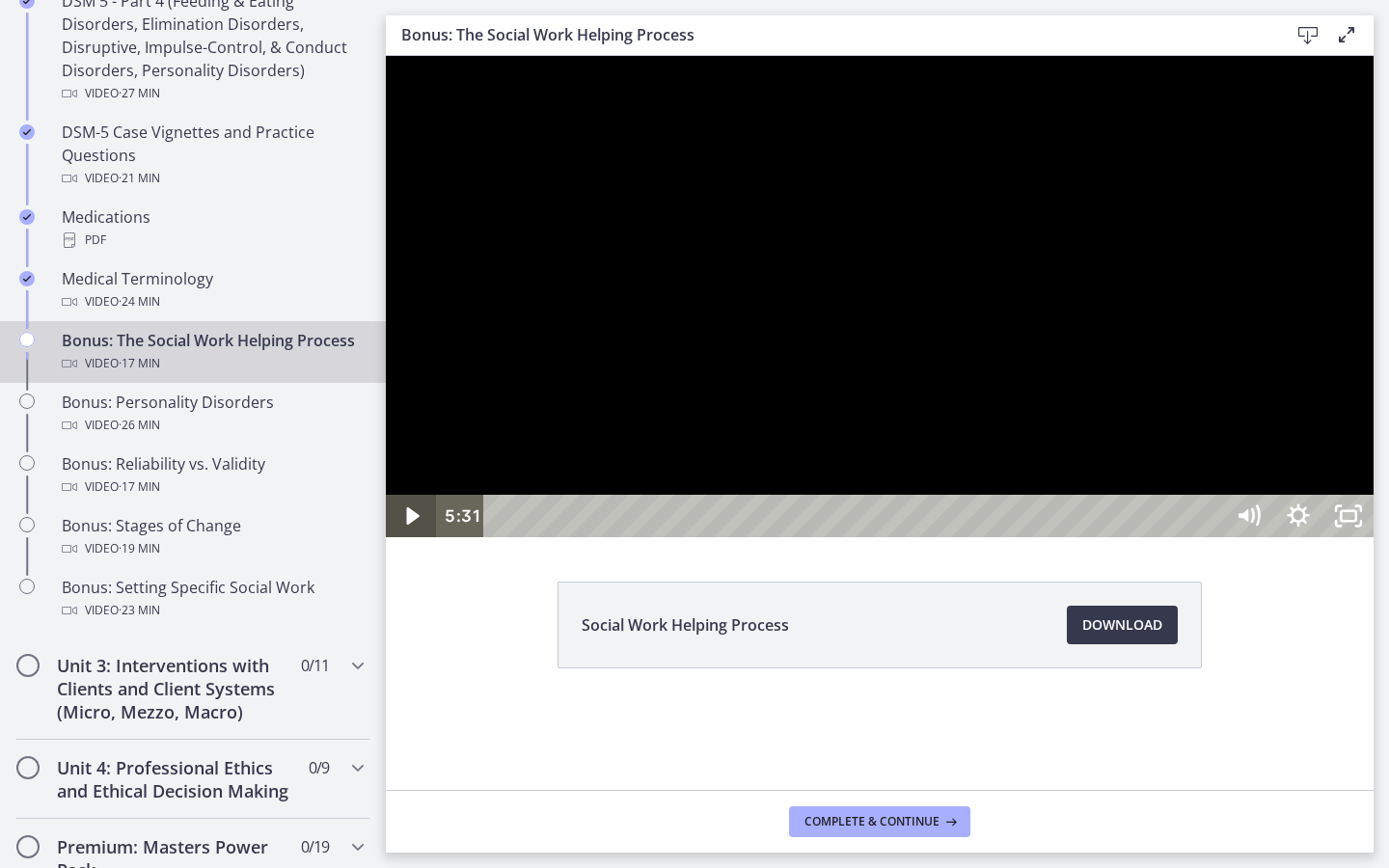 click 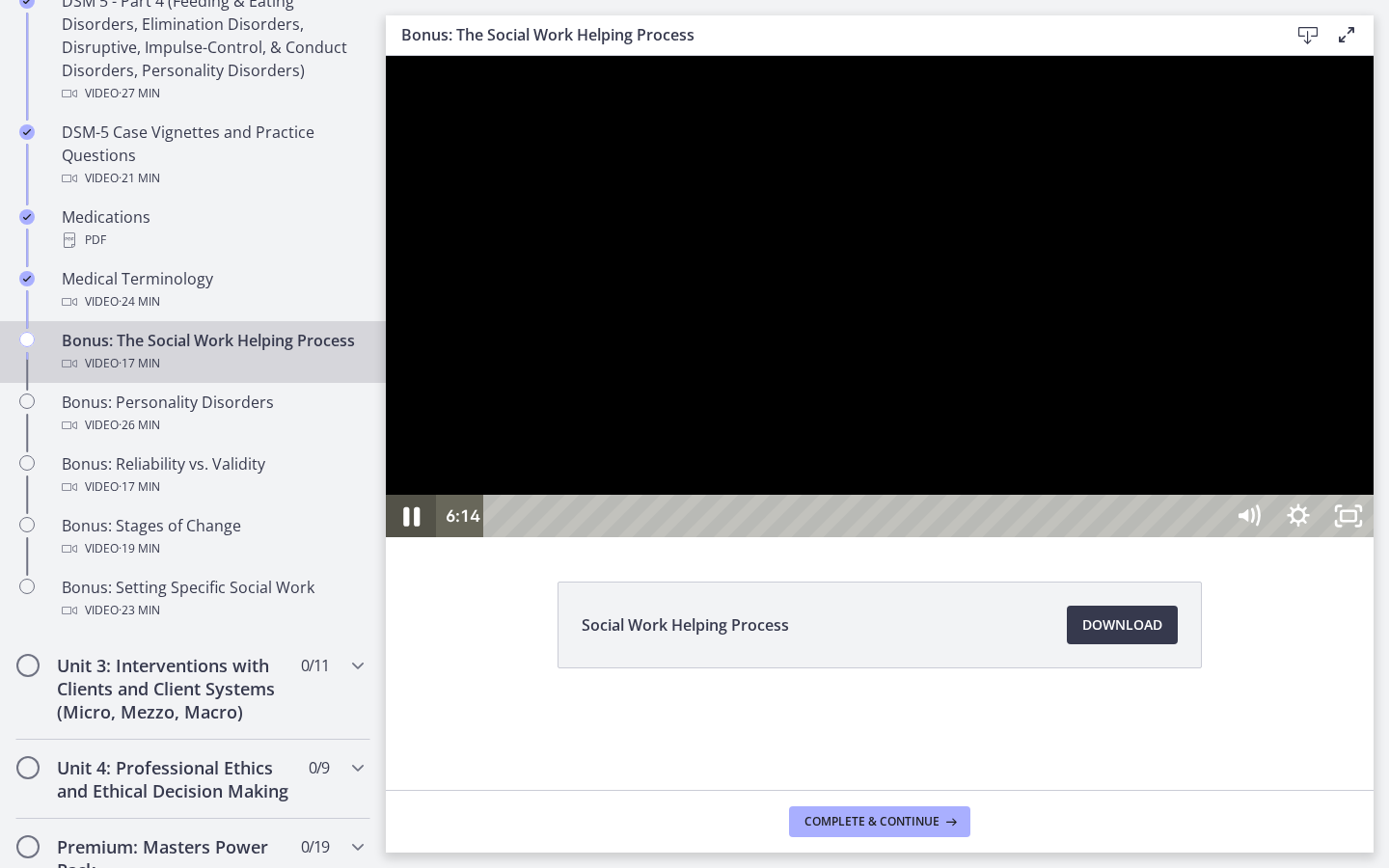 click 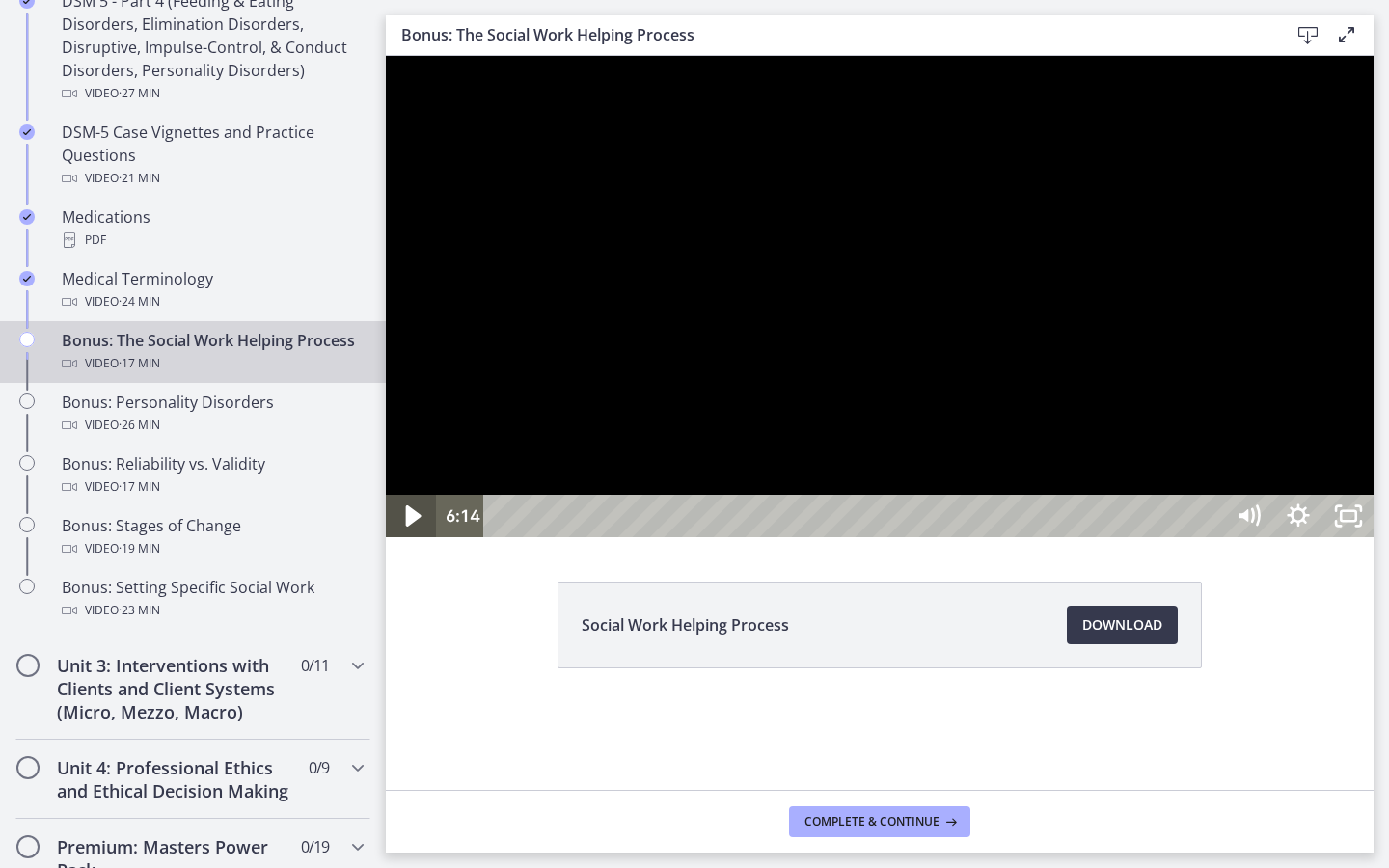 click 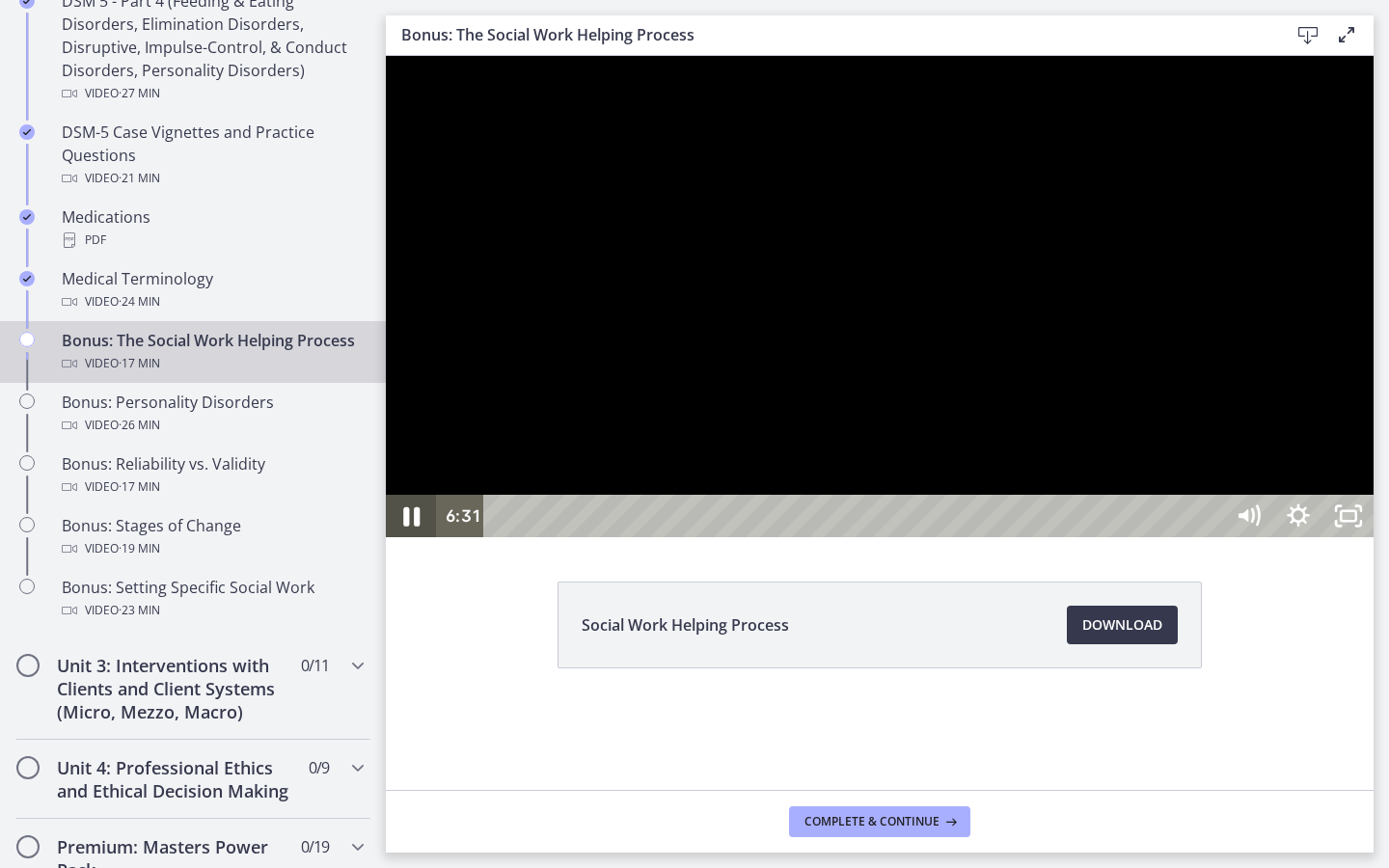 click 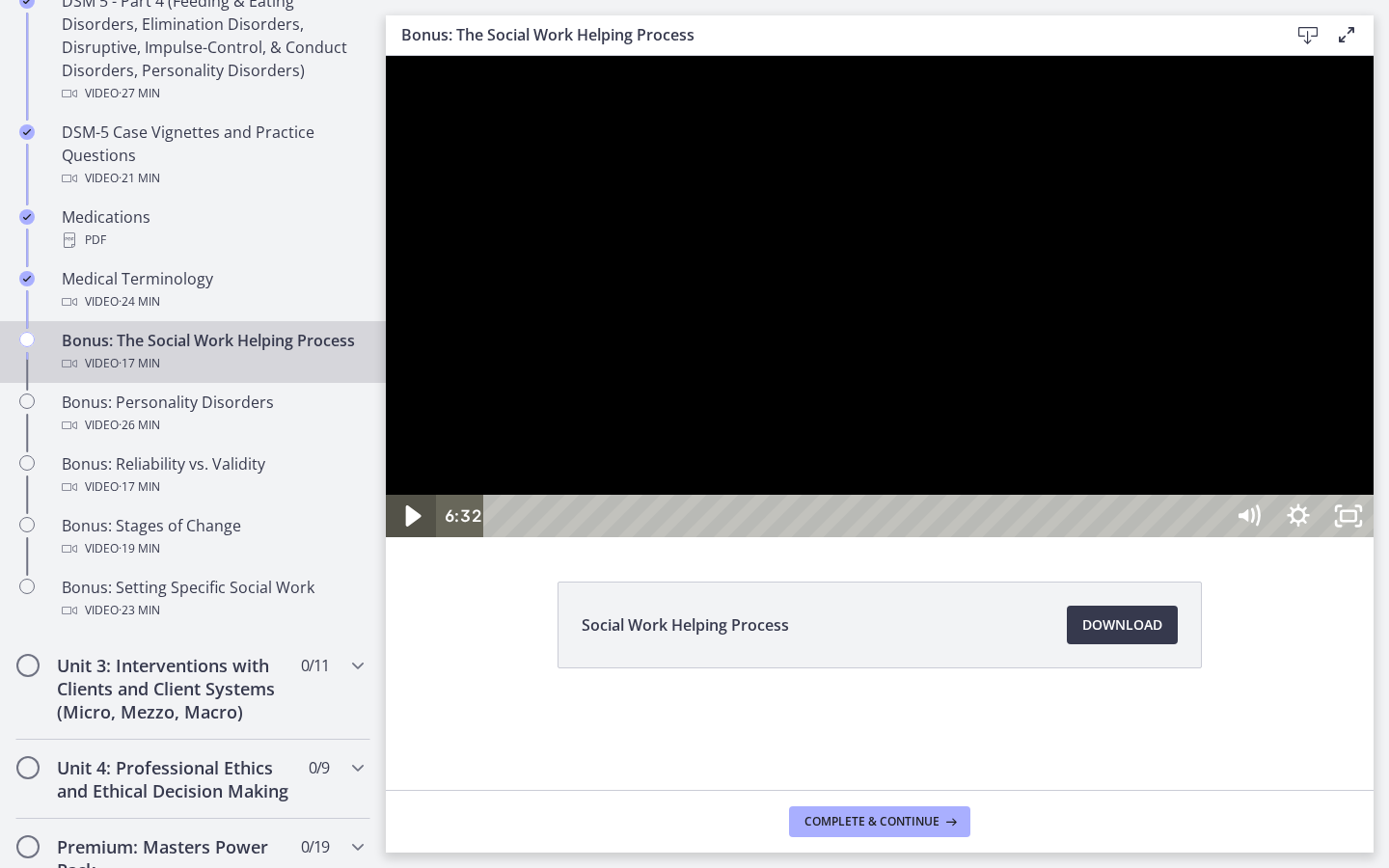 click 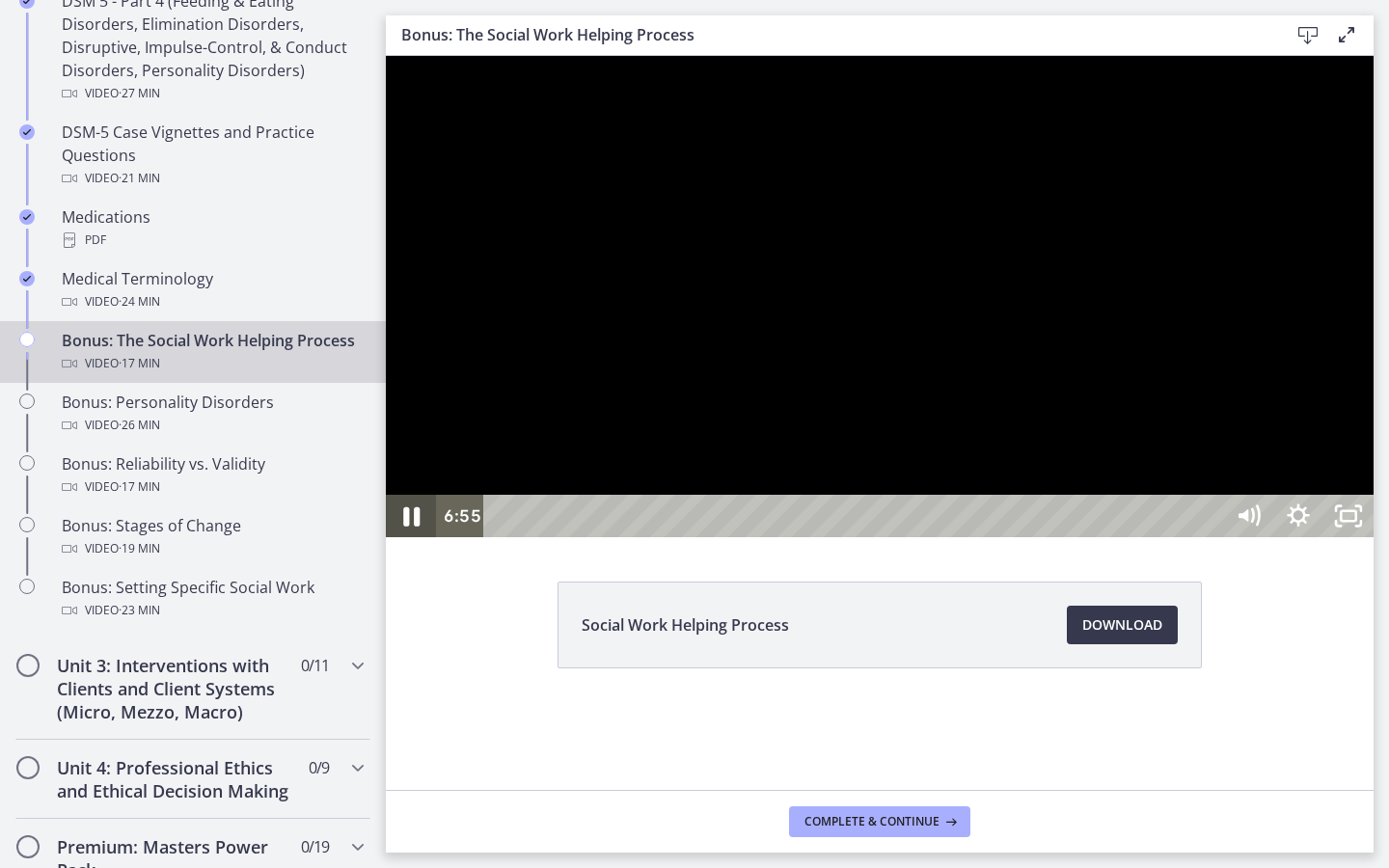 click 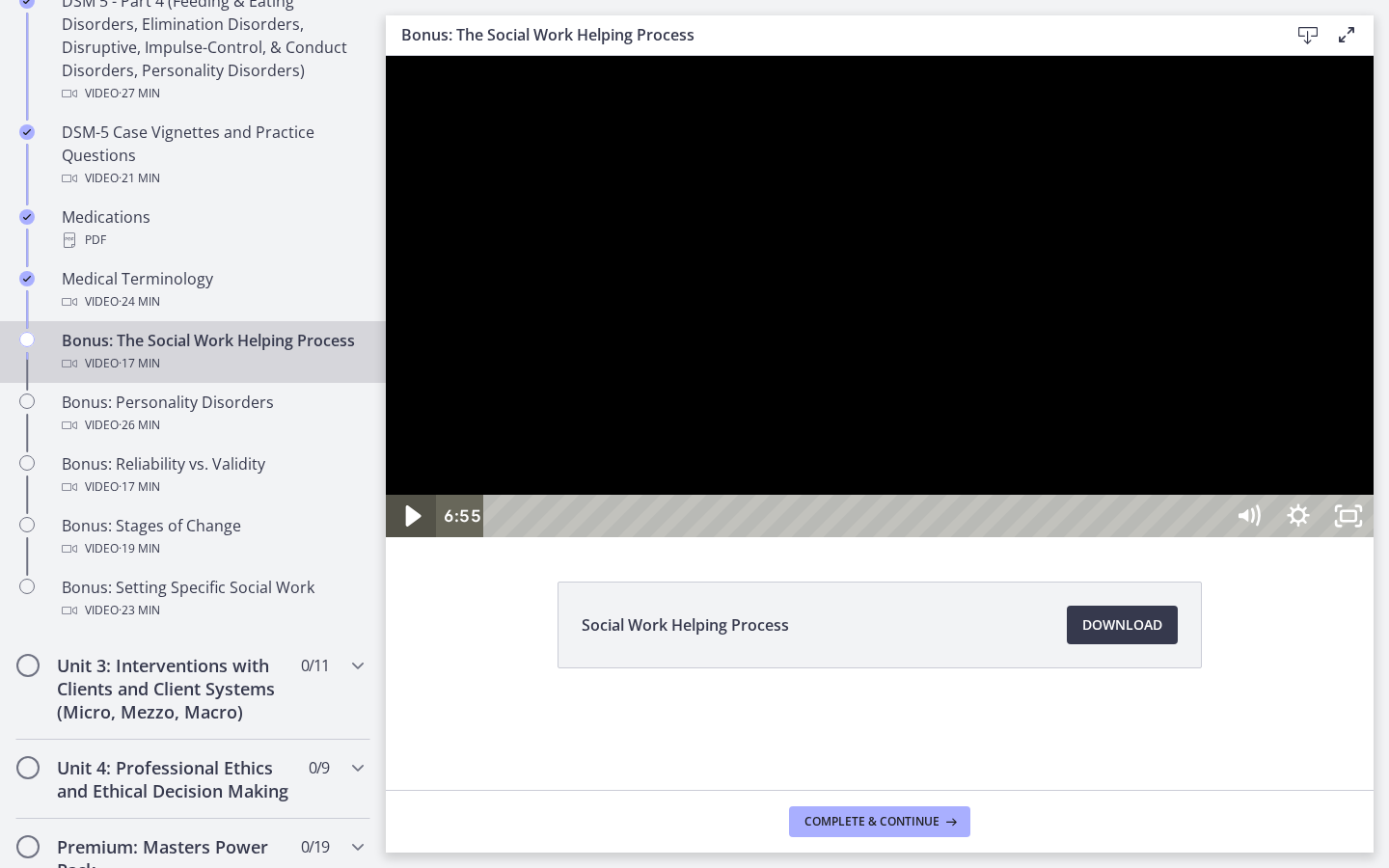 click 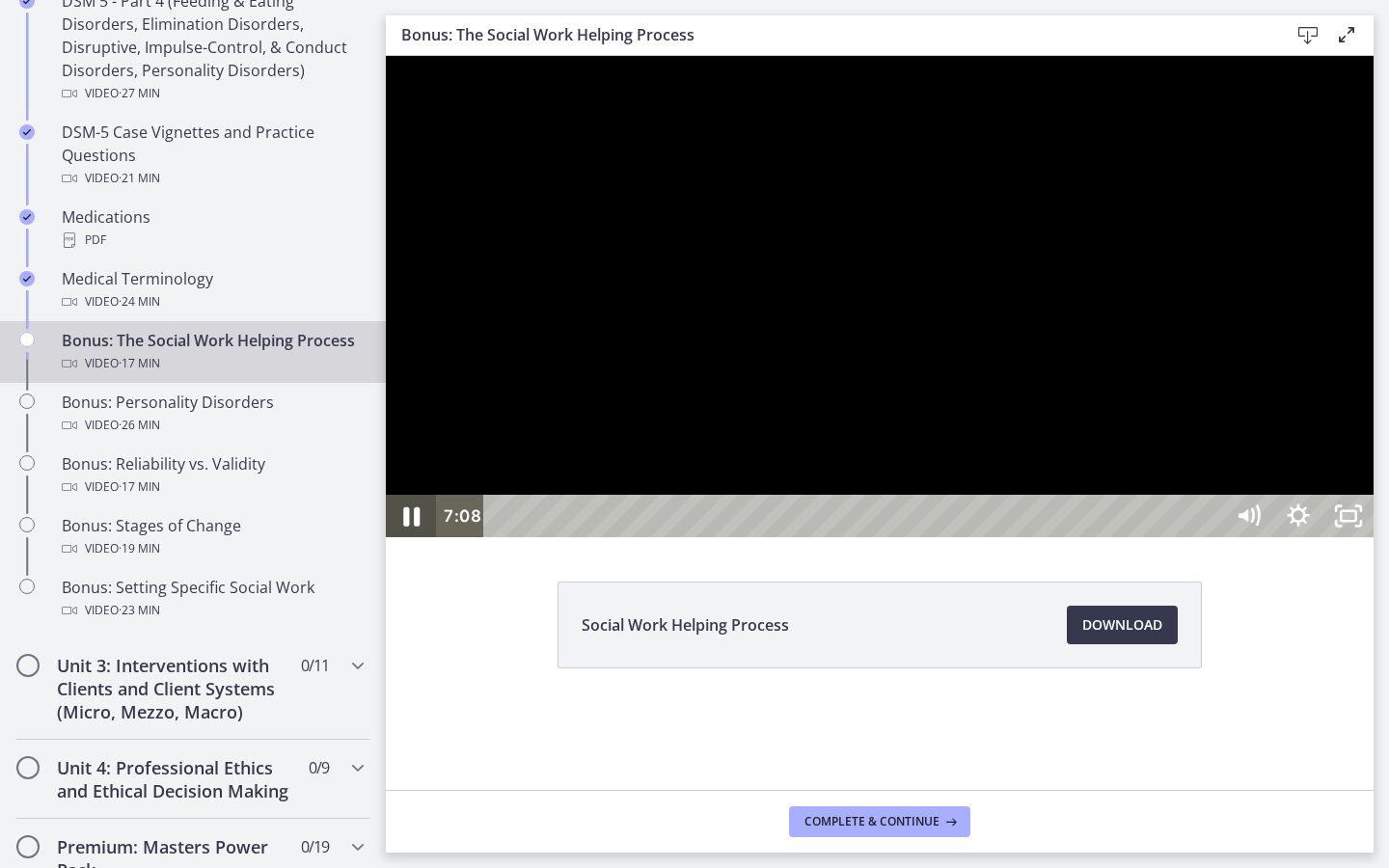 click 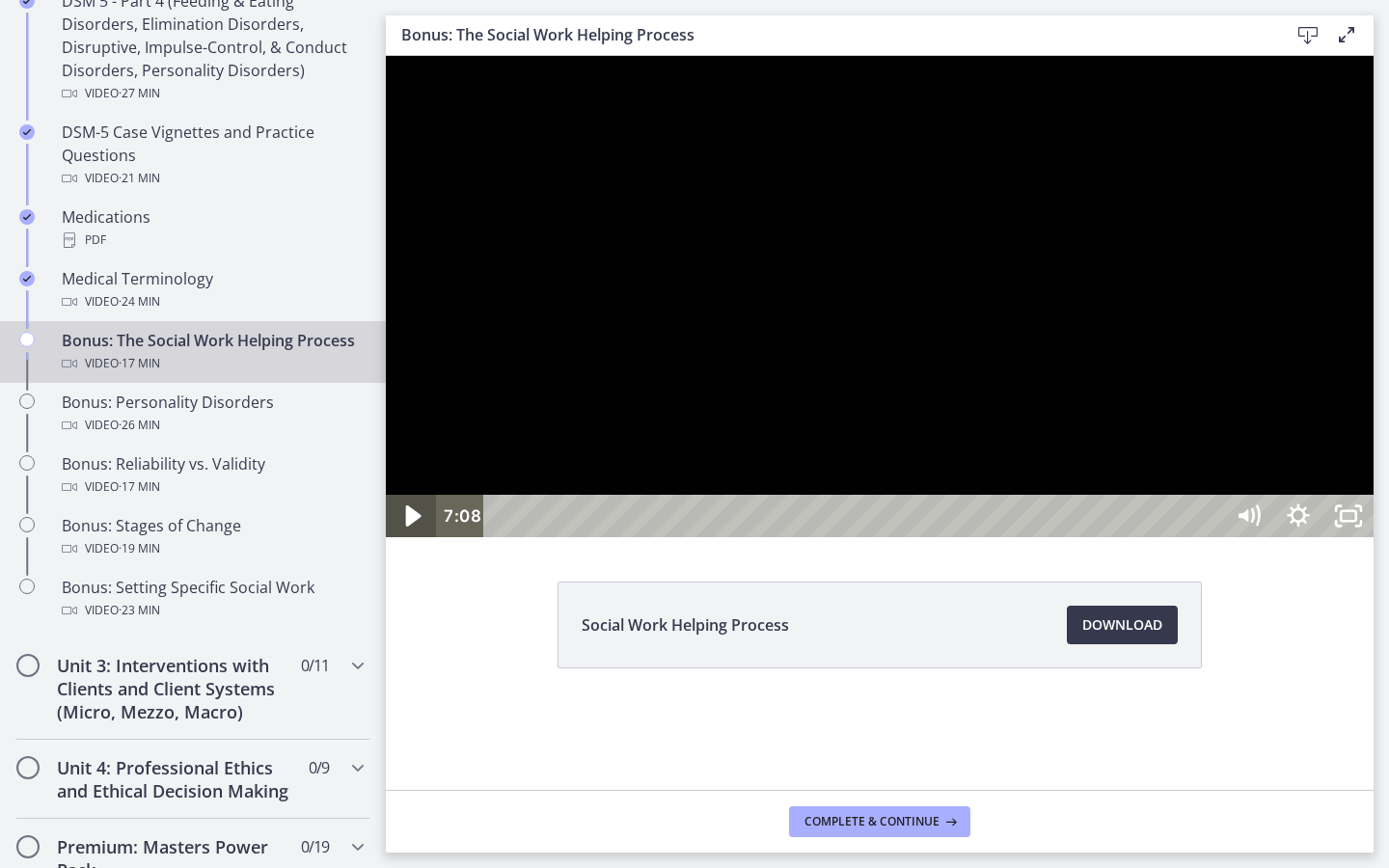 click 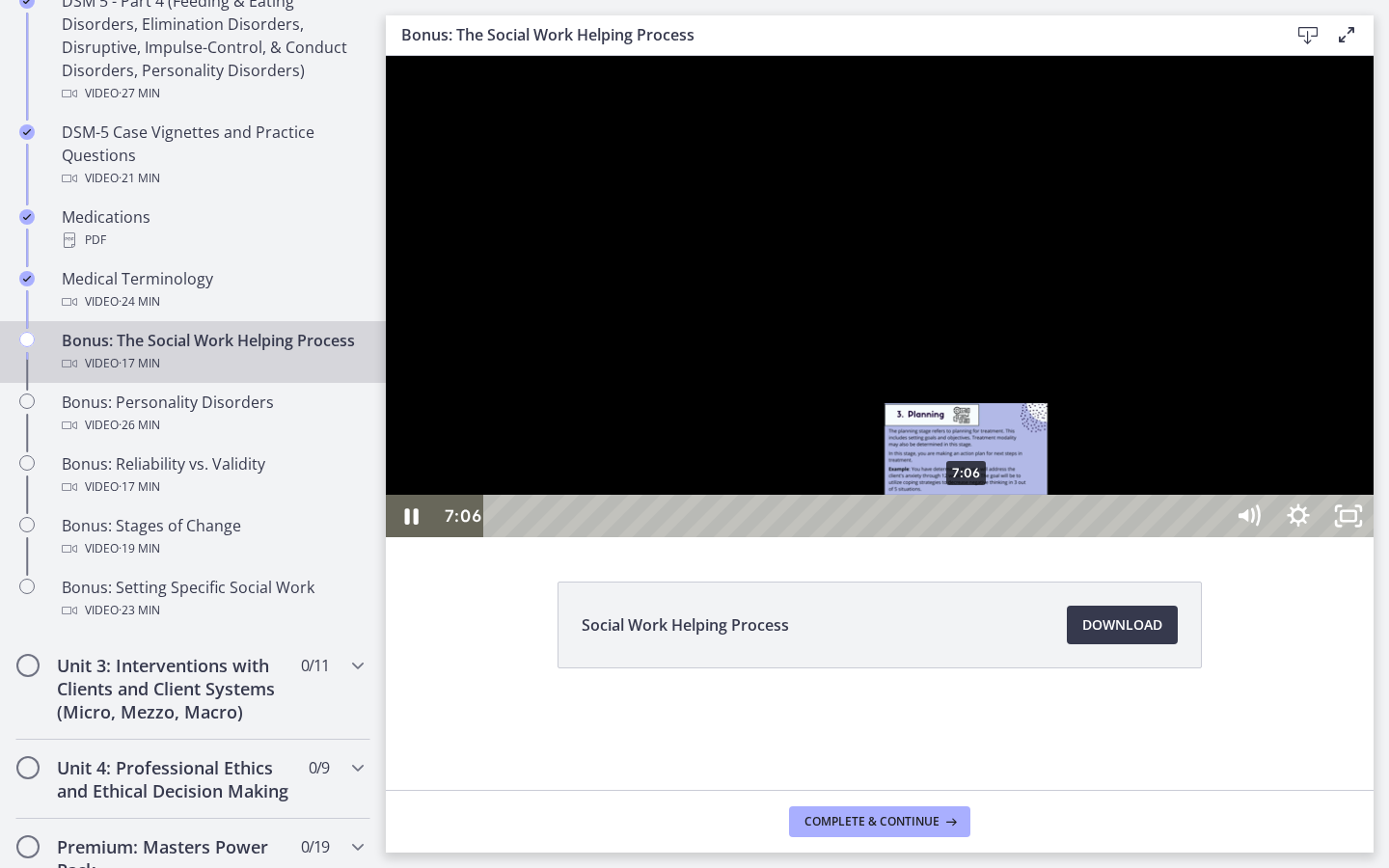 click on "7:06" at bounding box center (857, 516) 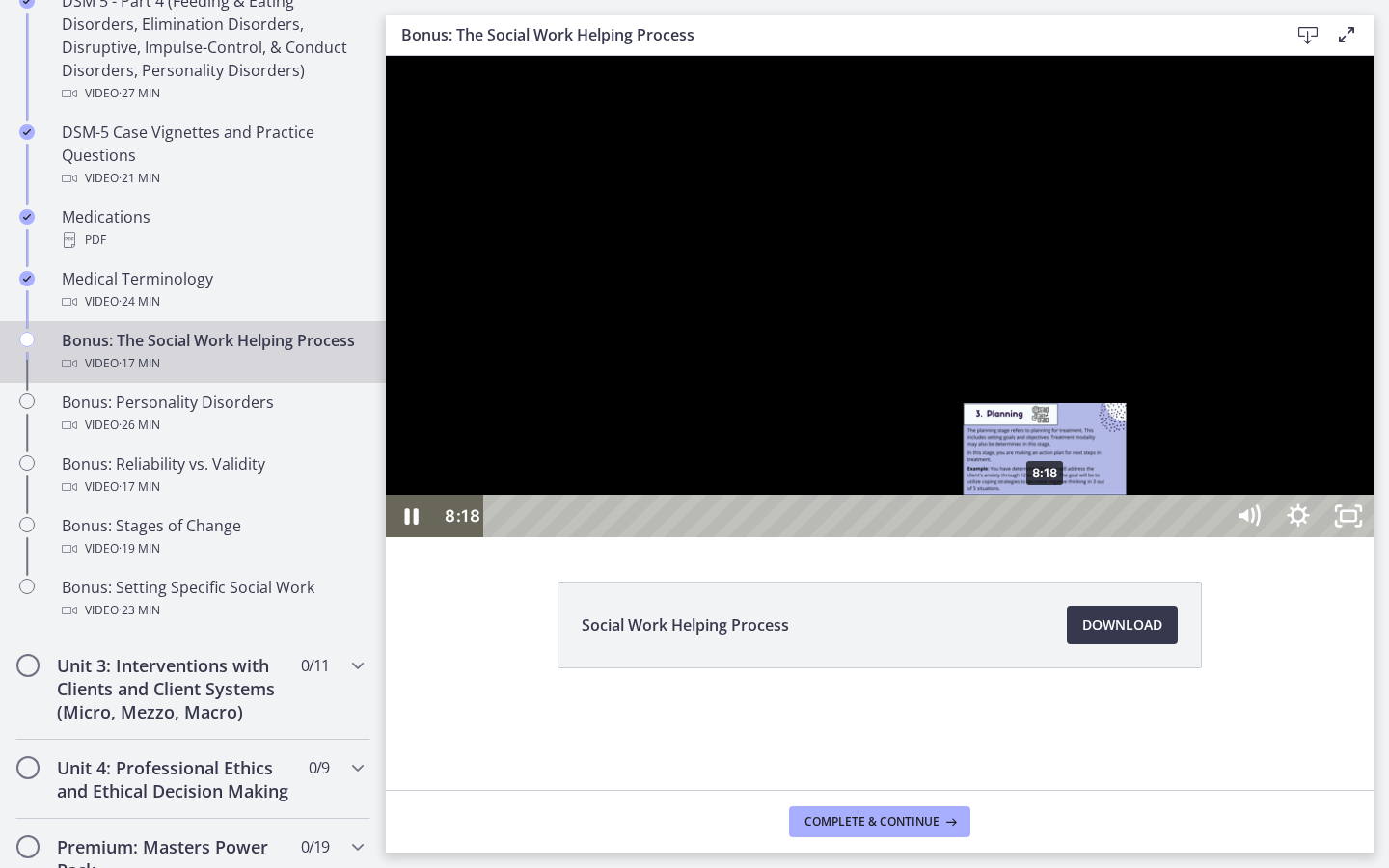 drag, startPoint x: 1068, startPoint y: 903, endPoint x: 1043, endPoint y: 901, distance: 25.079872 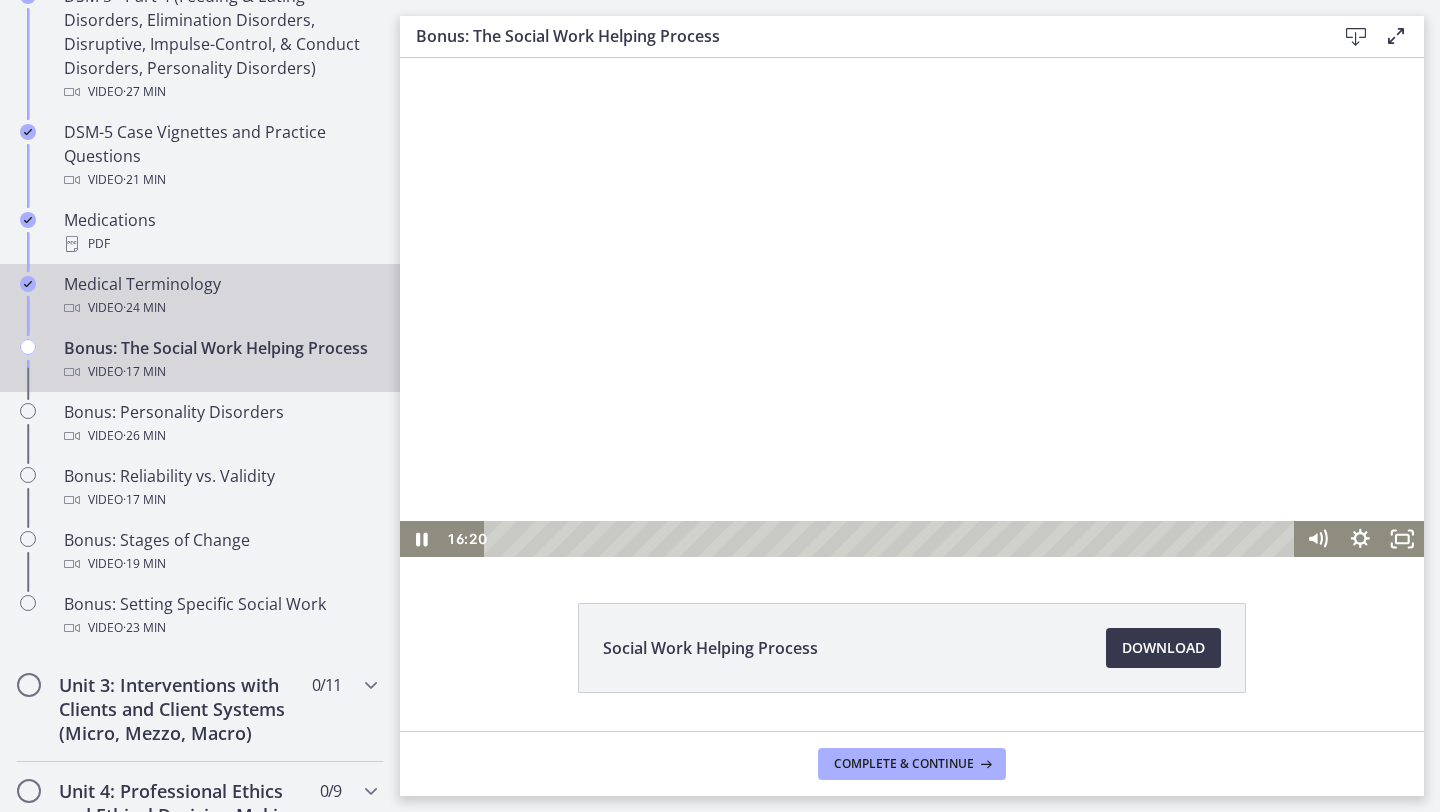 scroll, scrollTop: 1295, scrollLeft: 0, axis: vertical 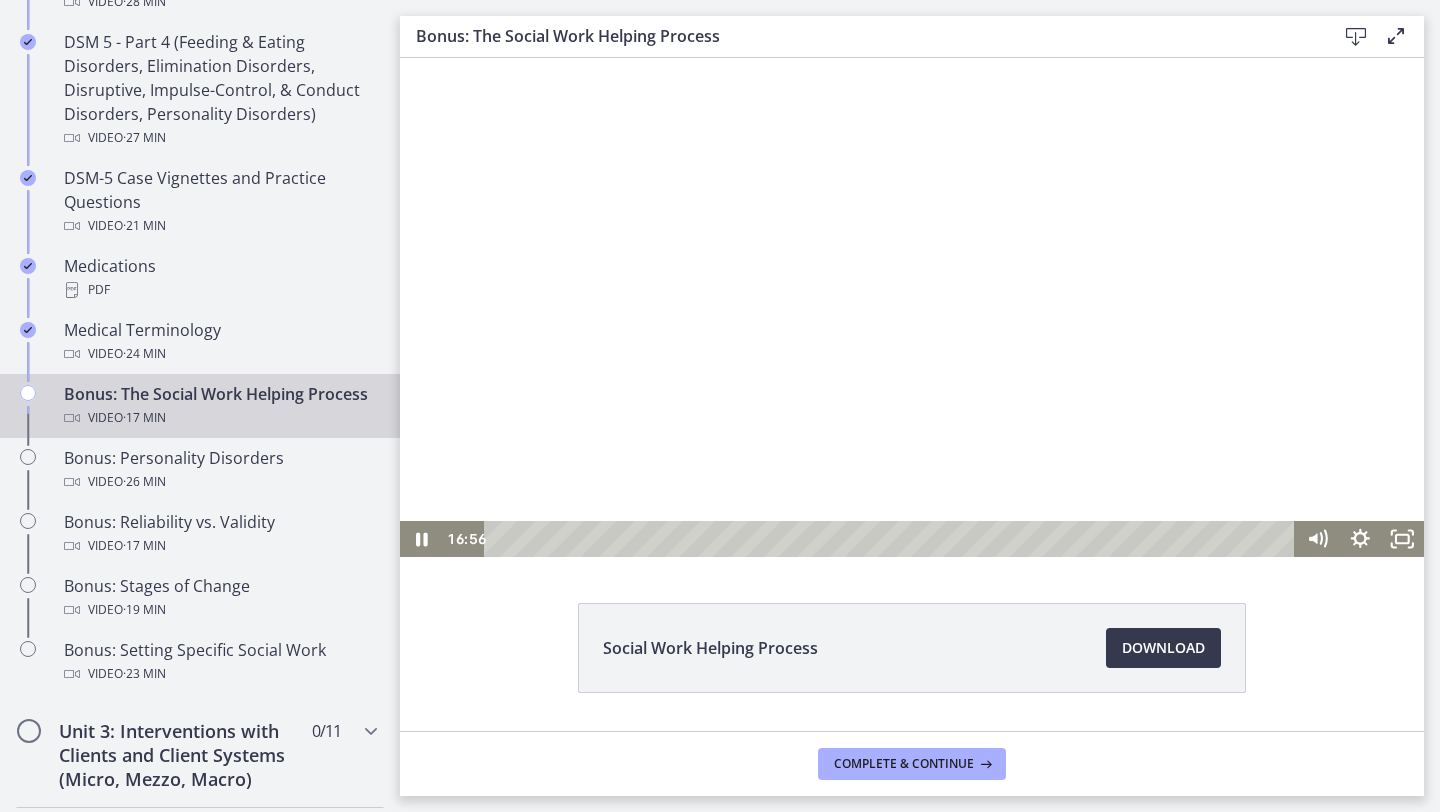 click on "Click for sound
@keyframes VOLUME_SMALL_WAVE_FLASH {
0% { opacity: 0; }
33% { opacity: 1; }
66% { opacity: 1; }
100% { opacity: 0; }
}
@keyframes VOLUME_LARGE_WAVE_FLASH {
0% { opacity: 0; }
33% { opacity: 1; }
66% { opacity: 1; }
100% { opacity: 0; }
}
.volume__small-wave {
animation: VOLUME_SMALL_WAVE_FLASH 2s infinite;
opacity: 0;
}
.volume__large-wave {
animation: VOLUME_LARGE_WAVE_FLASH 2s infinite .3s;
opacity: 0;
}
[TIME] [TIME]" at bounding box center (912, 307) 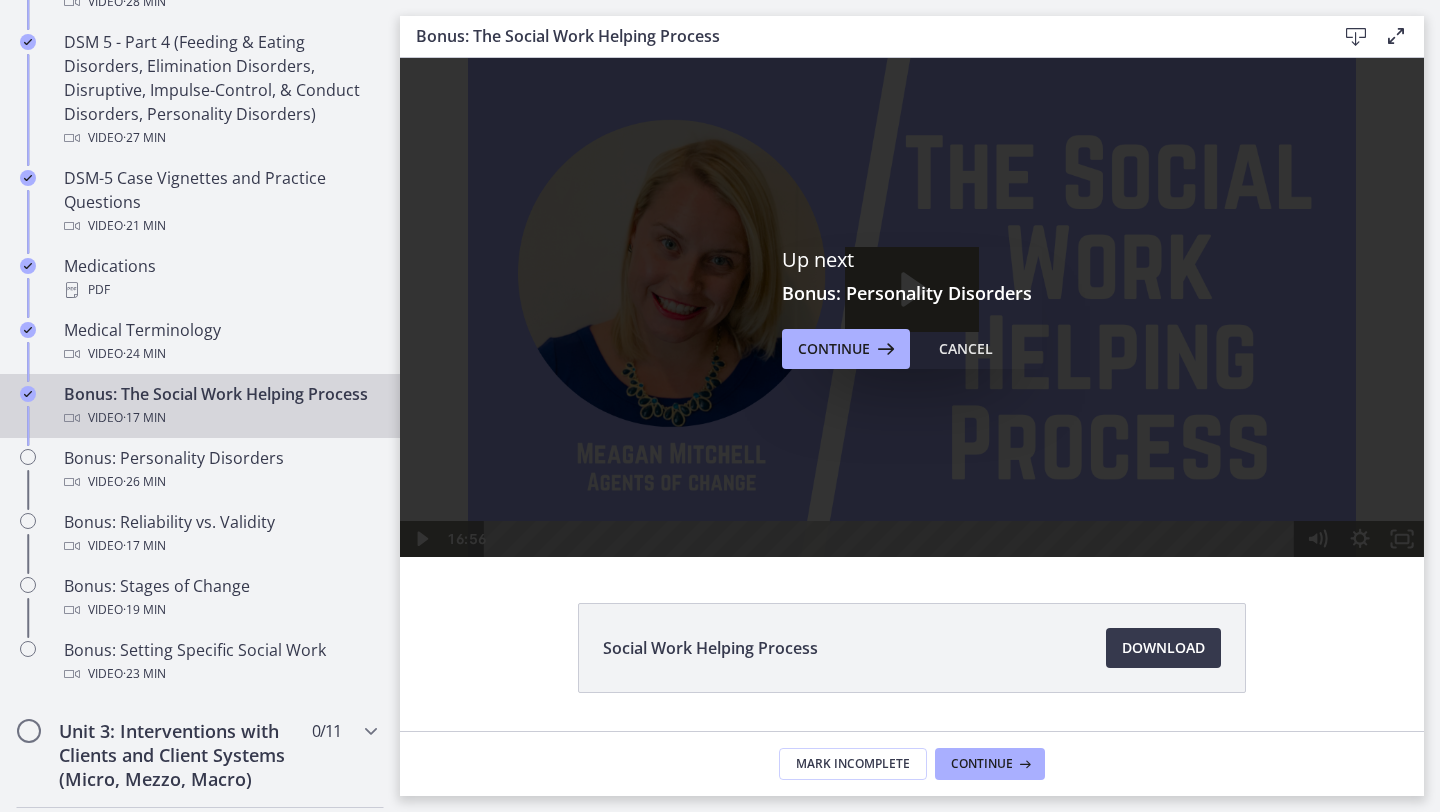 scroll, scrollTop: 0, scrollLeft: 0, axis: both 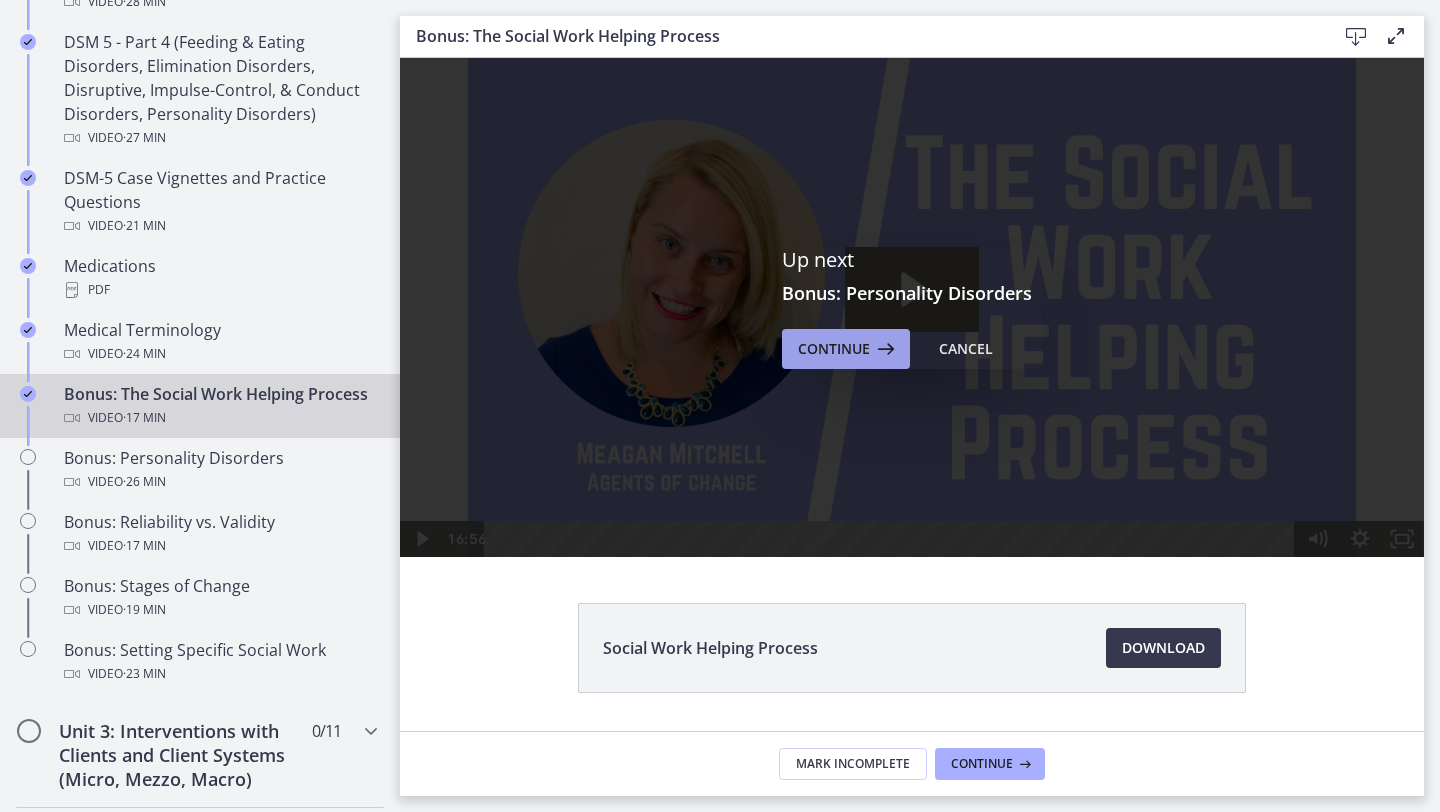 click on "Continue" at bounding box center (834, 349) 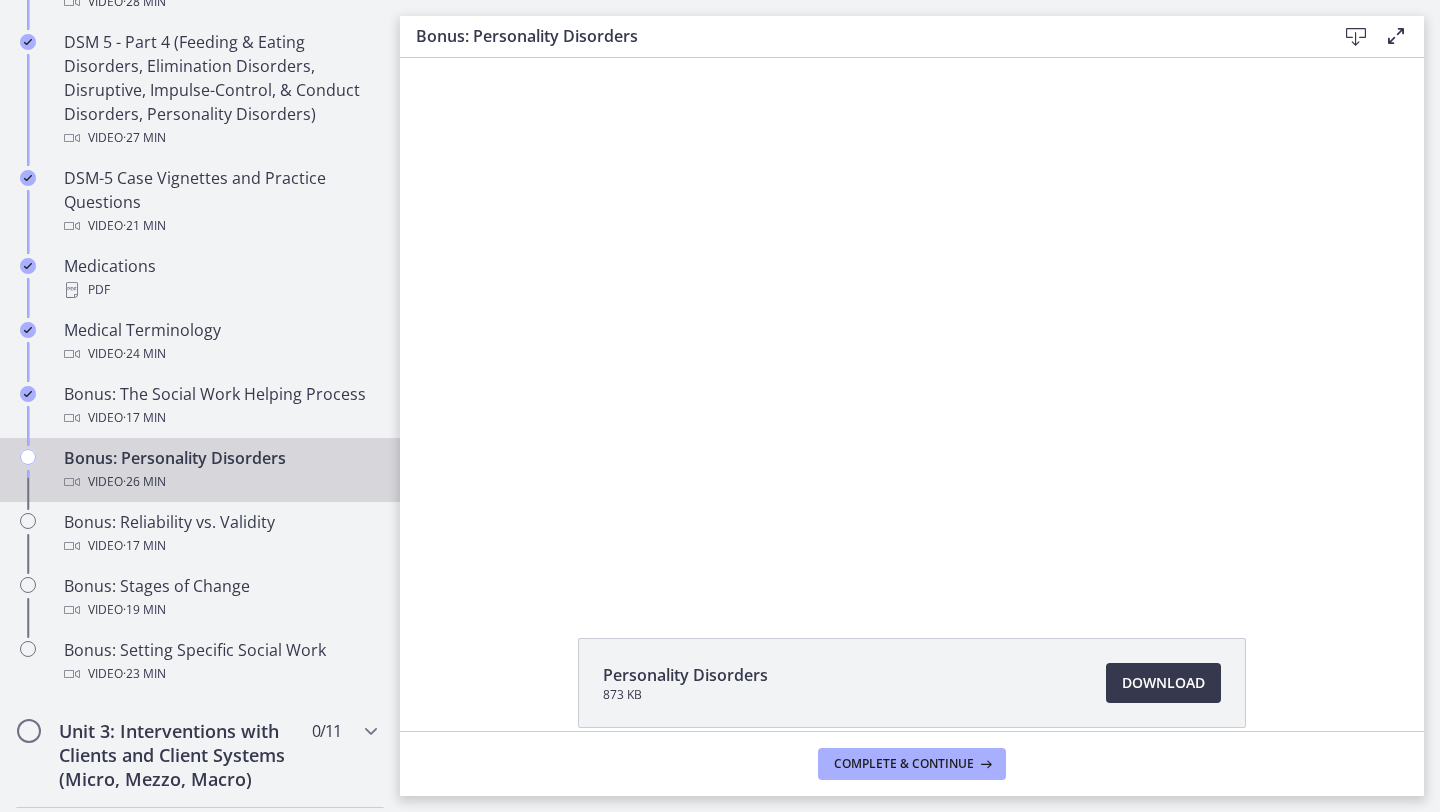 scroll, scrollTop: 0, scrollLeft: 0, axis: both 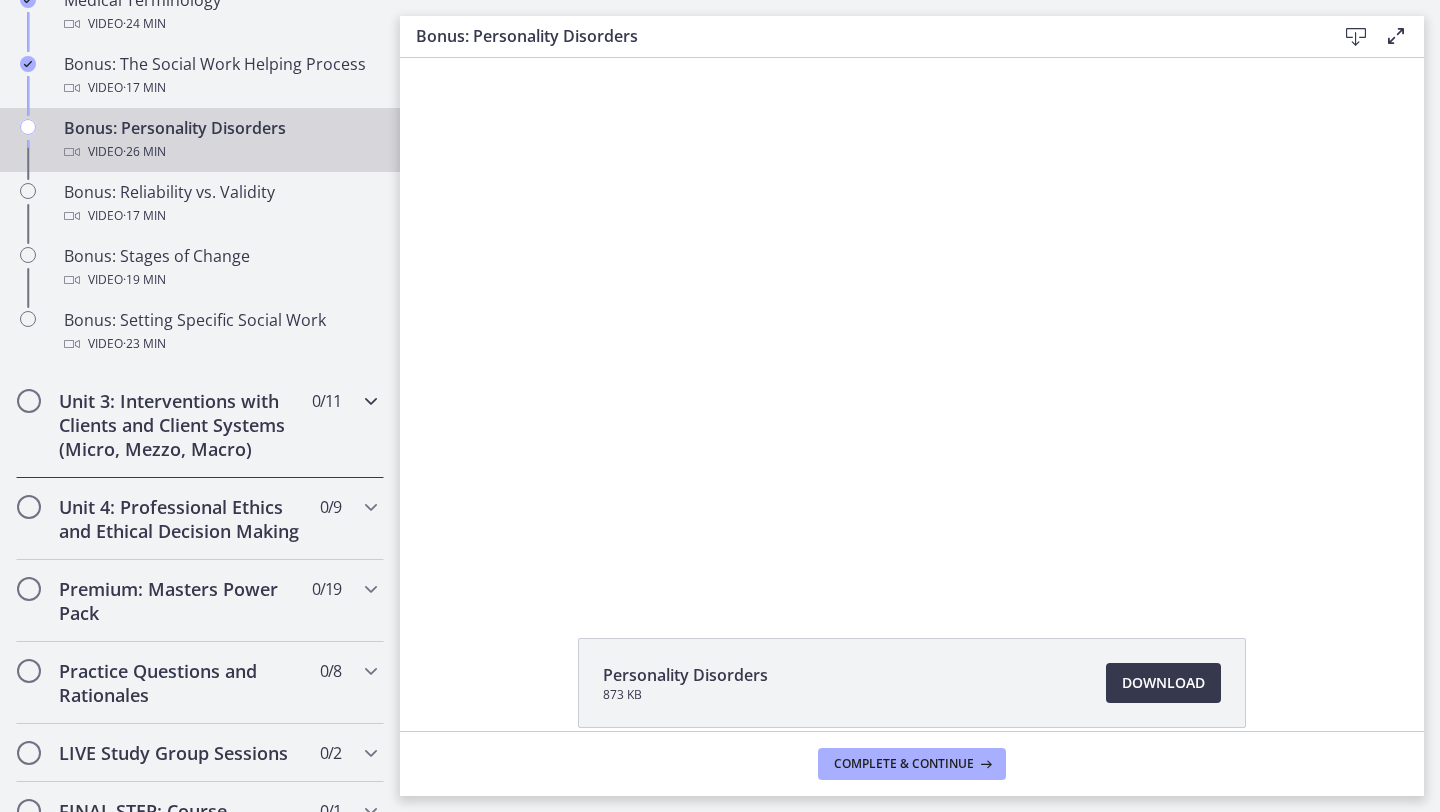 click on "Unit 3: Interventions with Clients and Client Systems (Micro, Mezzo, Macro)" at bounding box center [181, 425] 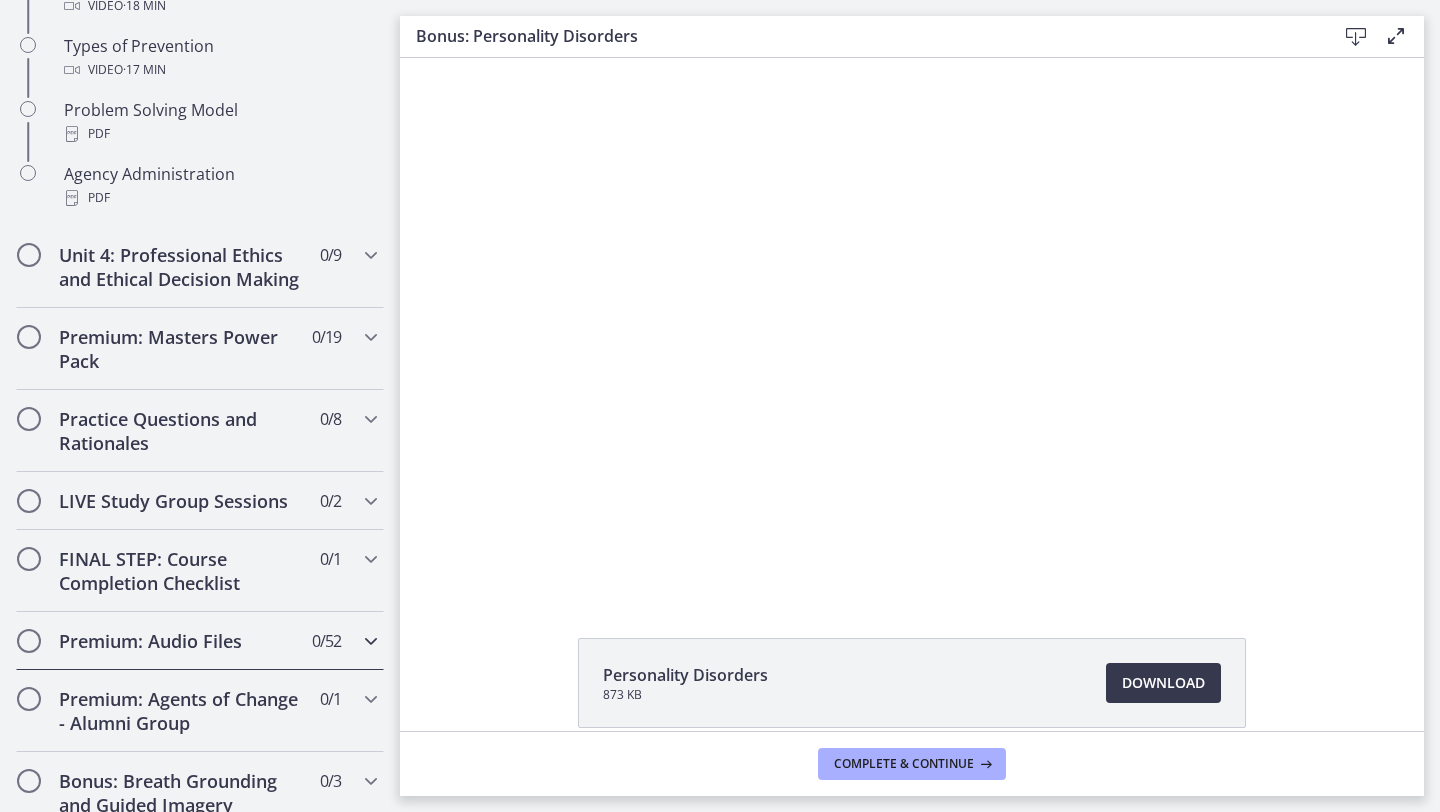 scroll, scrollTop: 1428, scrollLeft: 0, axis: vertical 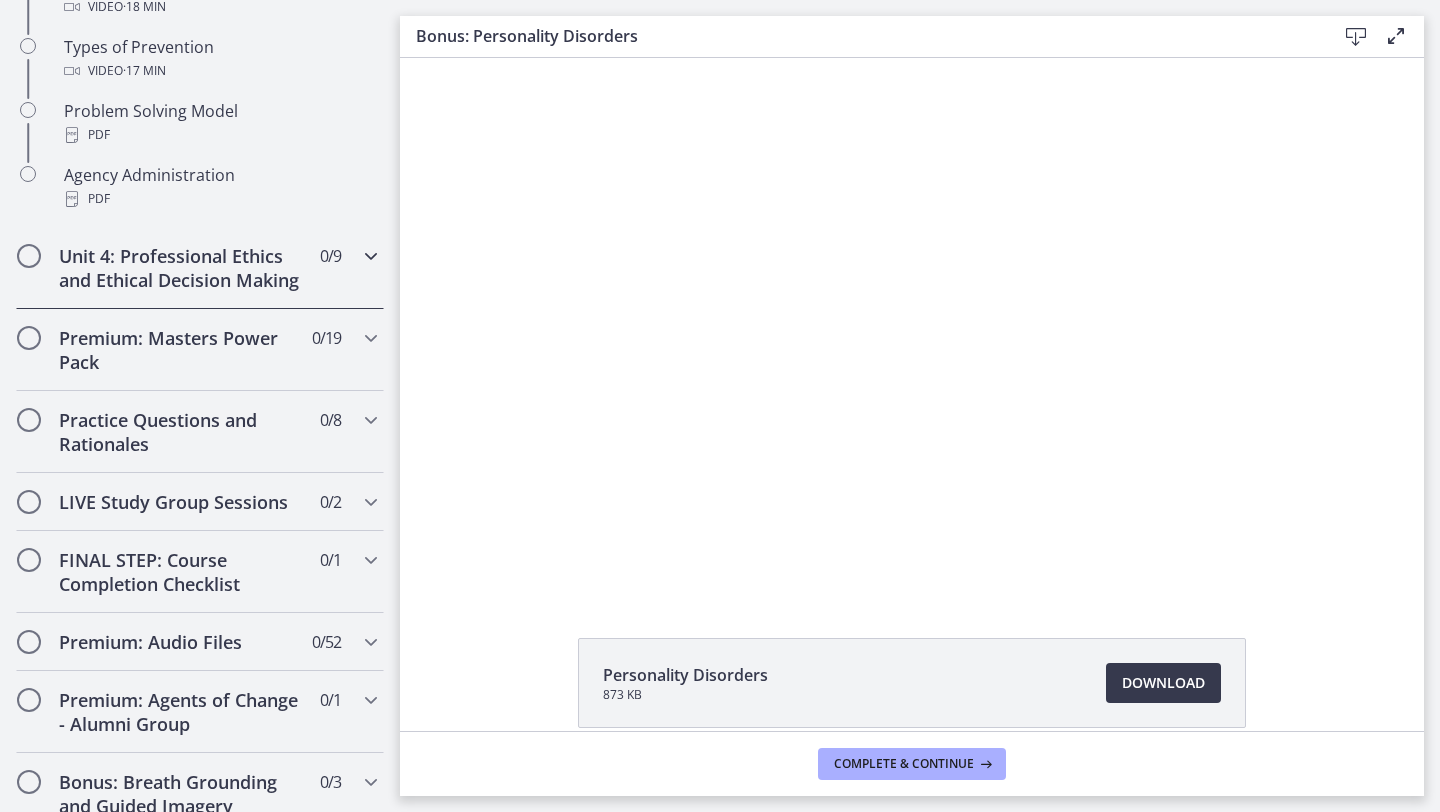 click on "Unit 4: Professional Ethics and Ethical Decision Making
0  /  9
Completed" at bounding box center (200, 268) 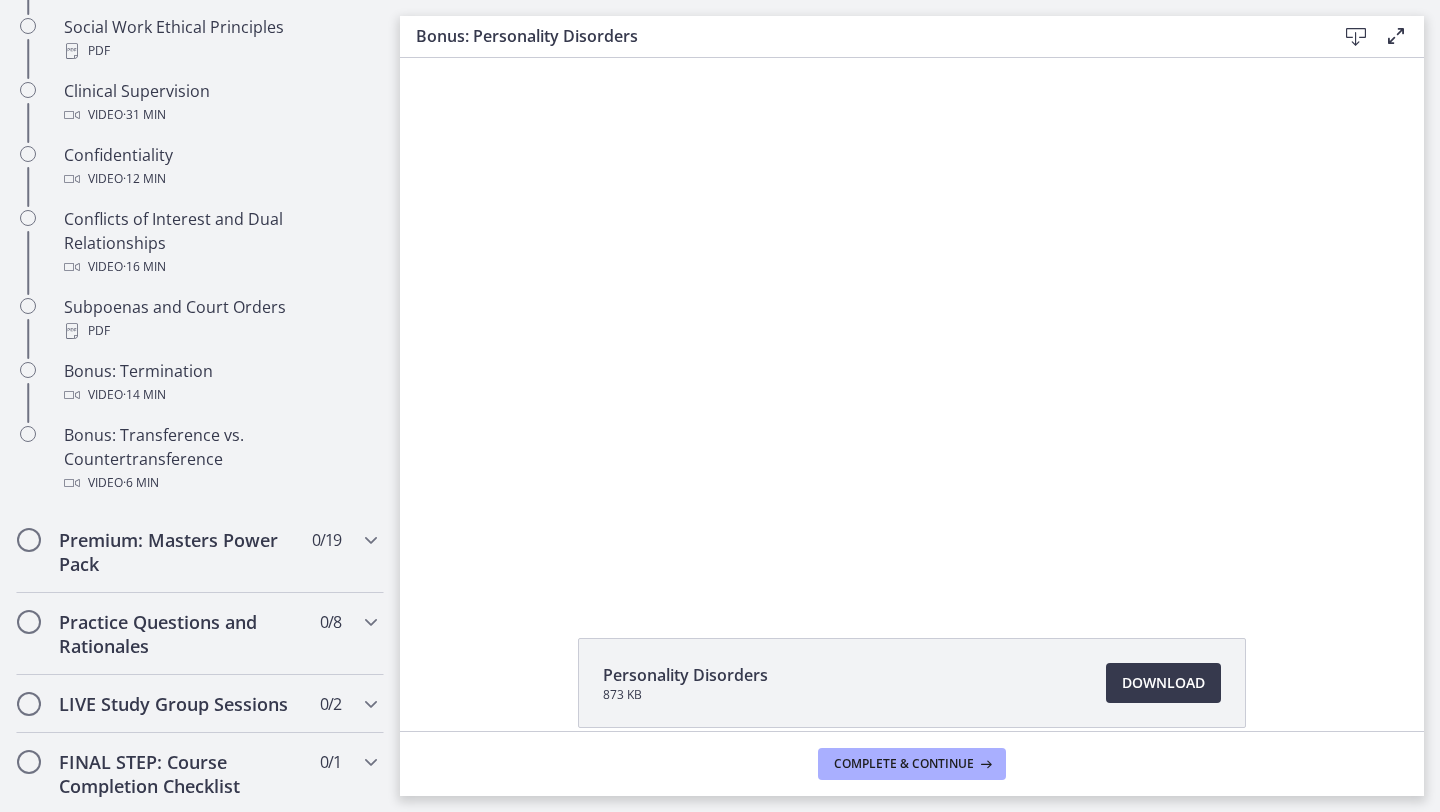 scroll, scrollTop: 1390, scrollLeft: 0, axis: vertical 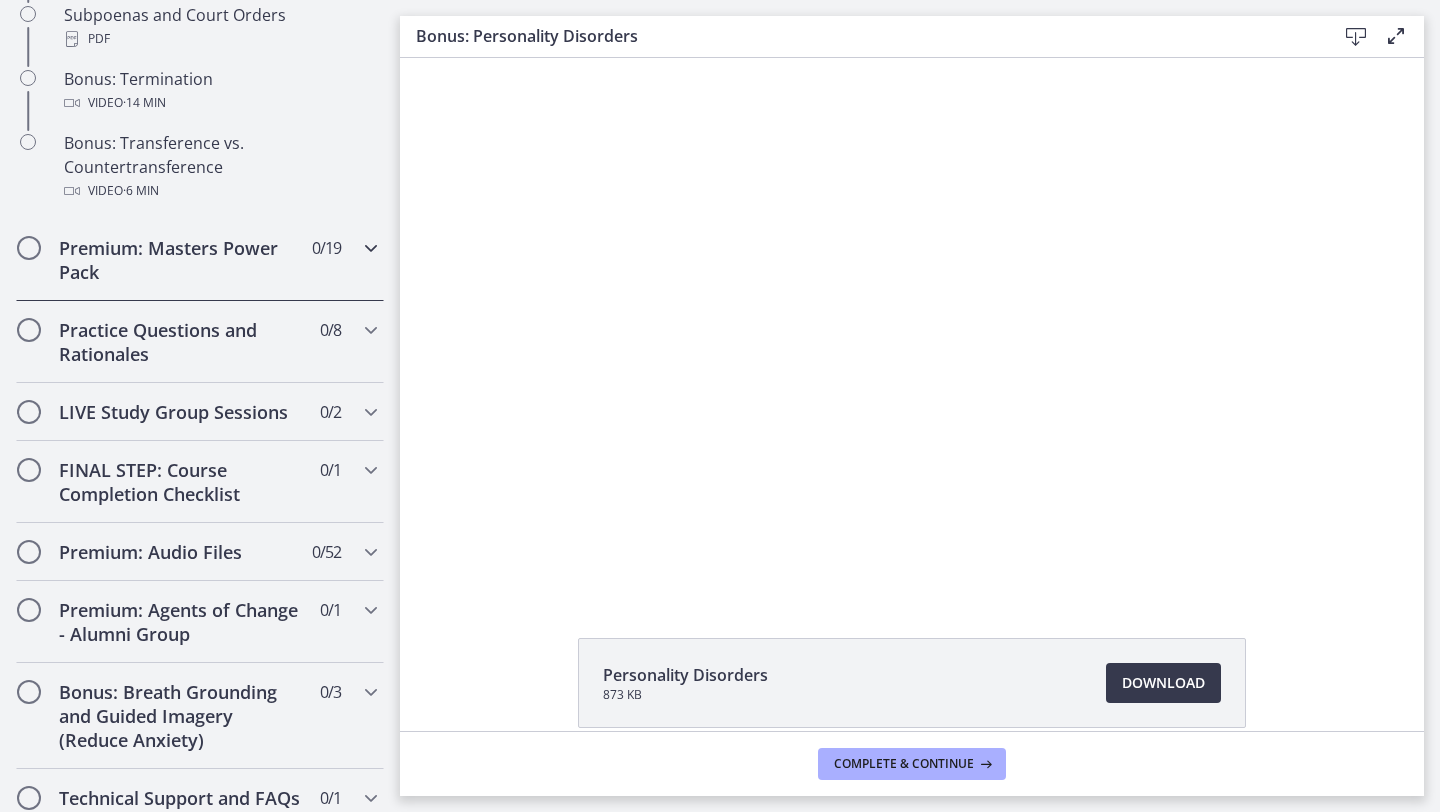 click on "Premium: Masters Power Pack
0  /  19
Completed" at bounding box center (200, 260) 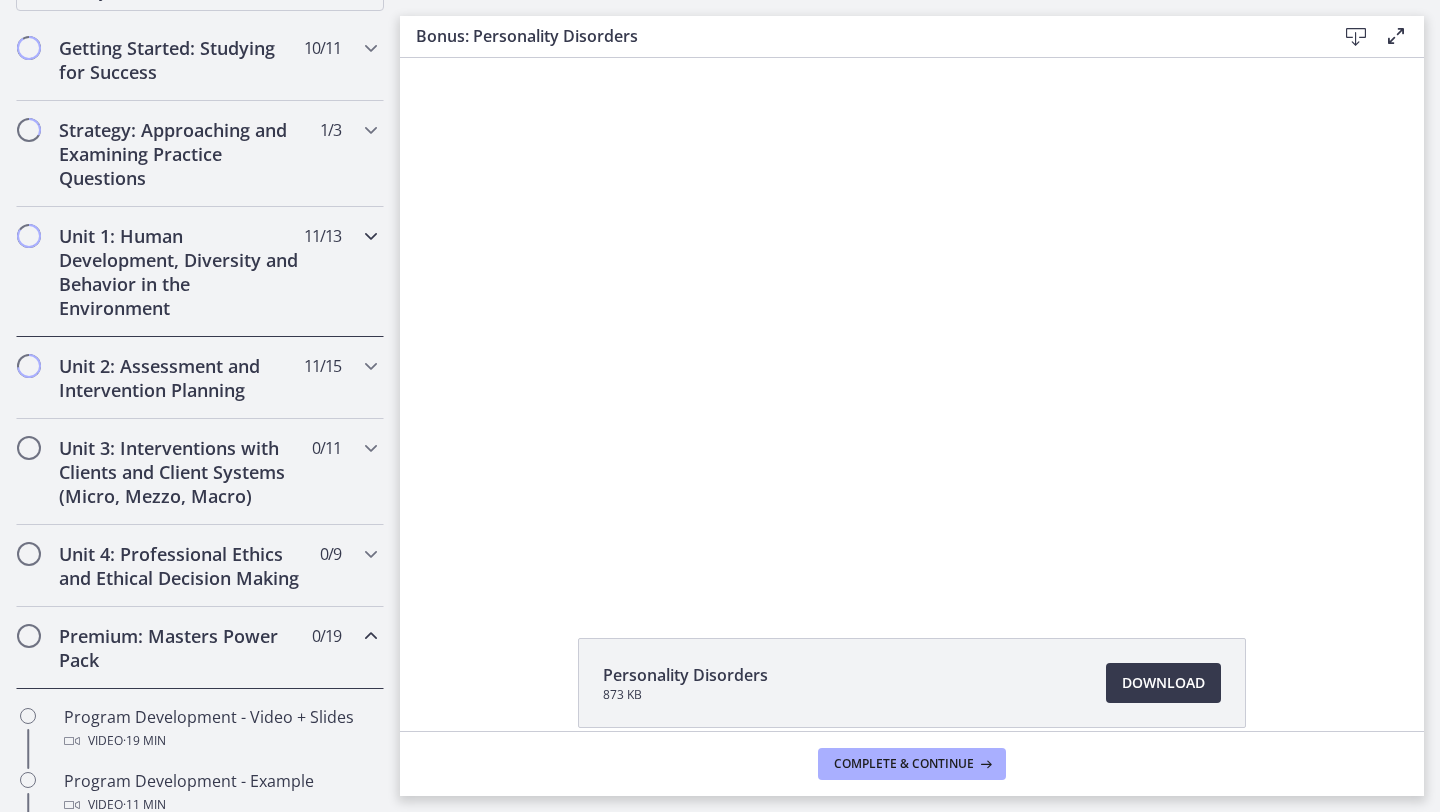 scroll, scrollTop: 360, scrollLeft: 0, axis: vertical 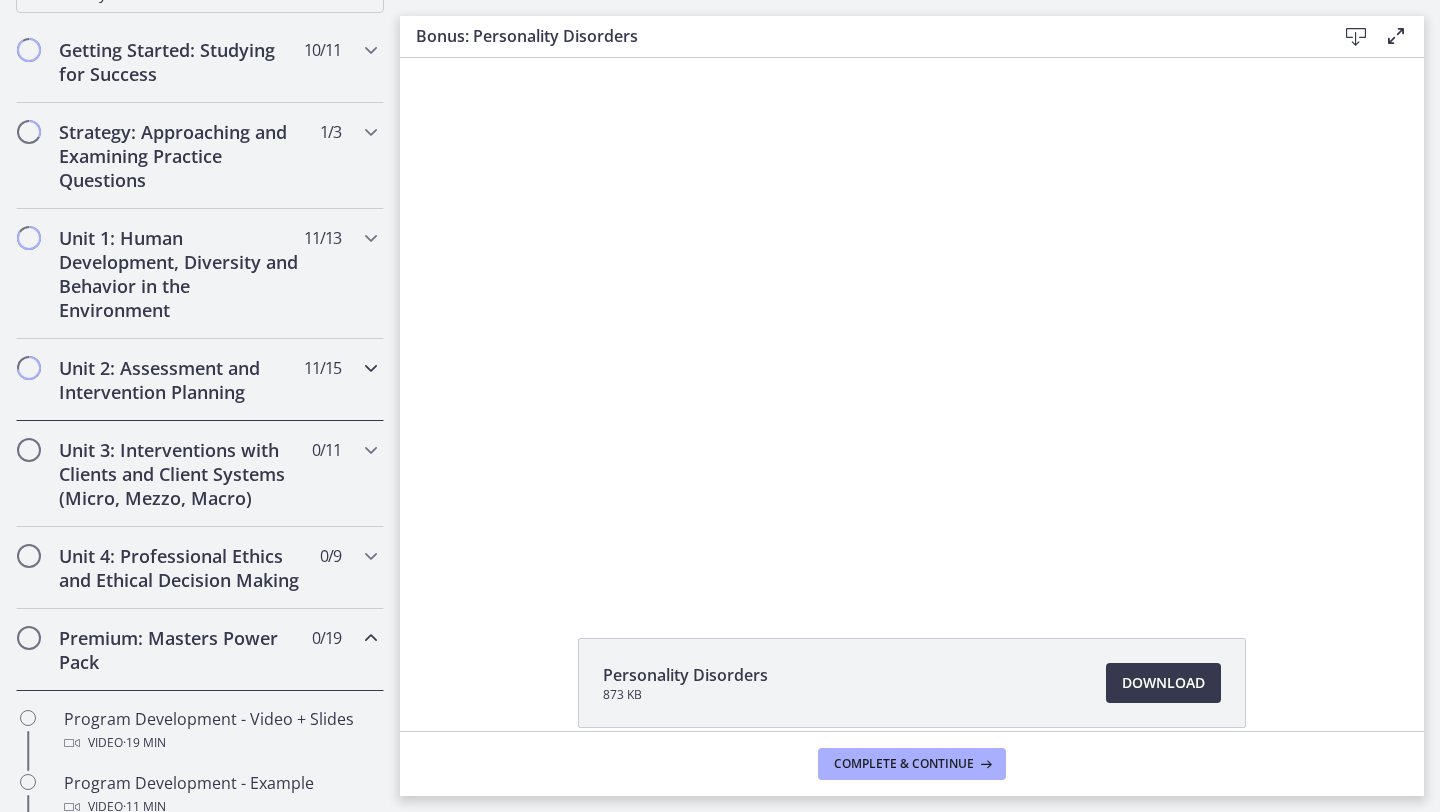 click on "Unit 2: Assessment and Intervention Planning" at bounding box center (181, 380) 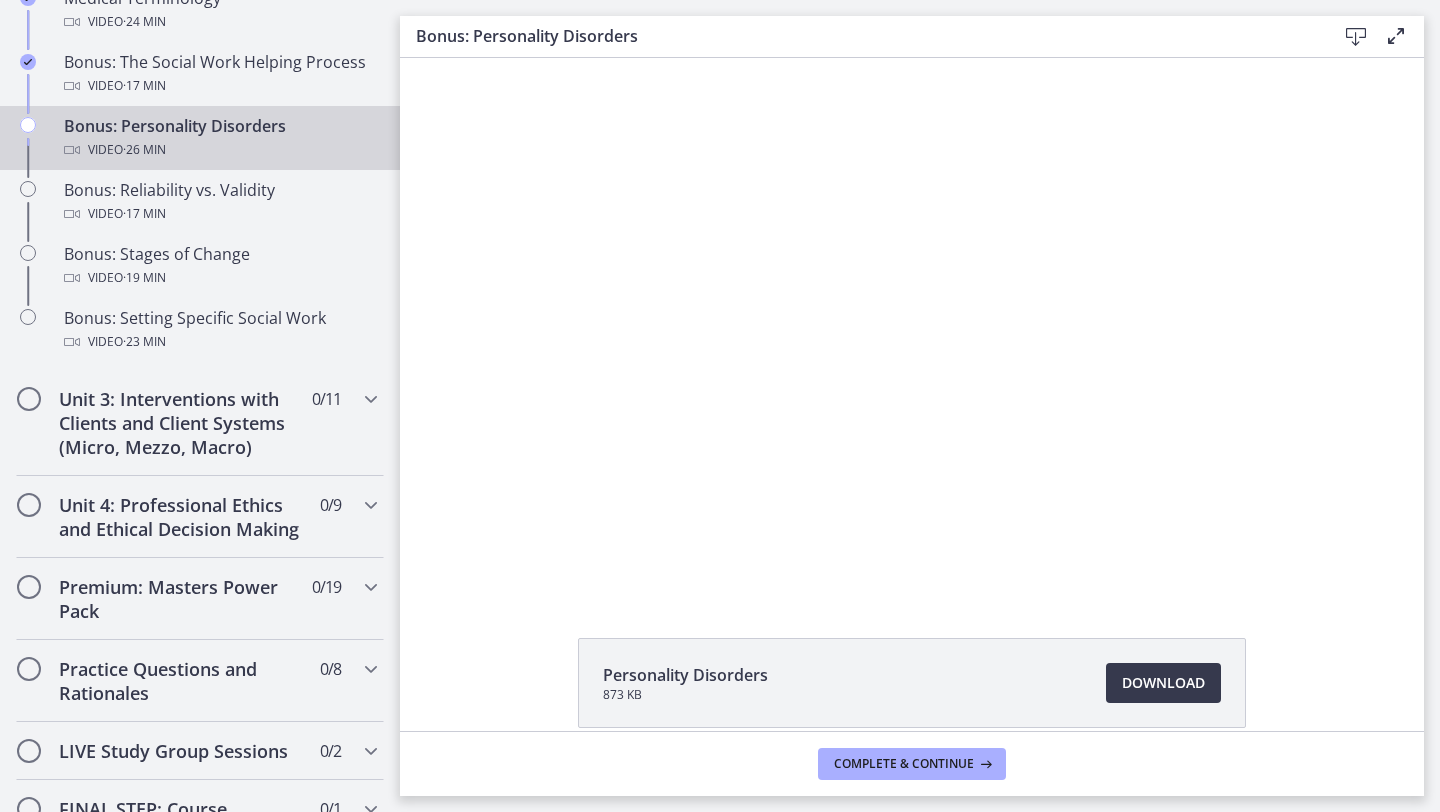 scroll, scrollTop: 1636, scrollLeft: 0, axis: vertical 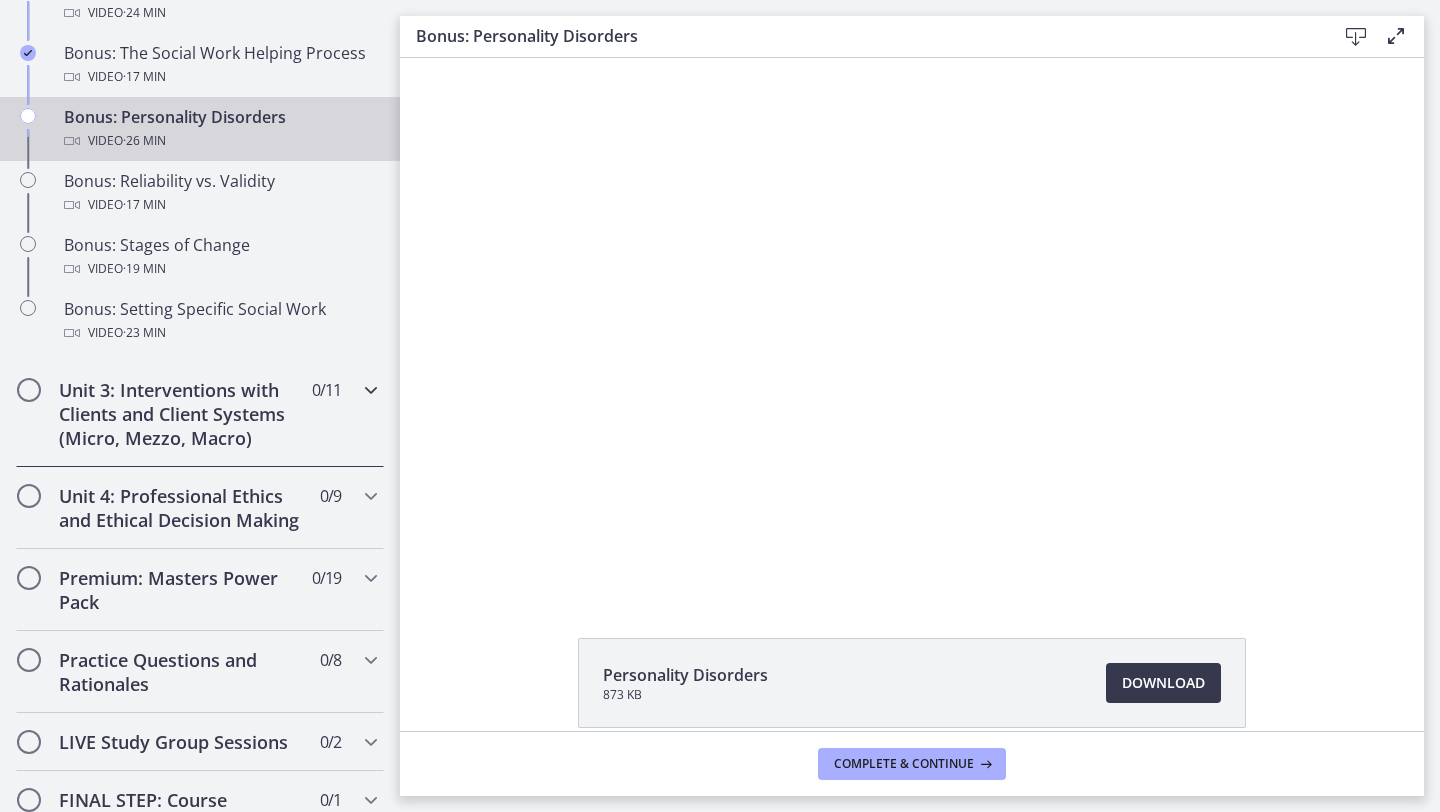 click on "Unit 3: Interventions with Clients and Client Systems (Micro, Mezzo, Macro)" at bounding box center [181, 414] 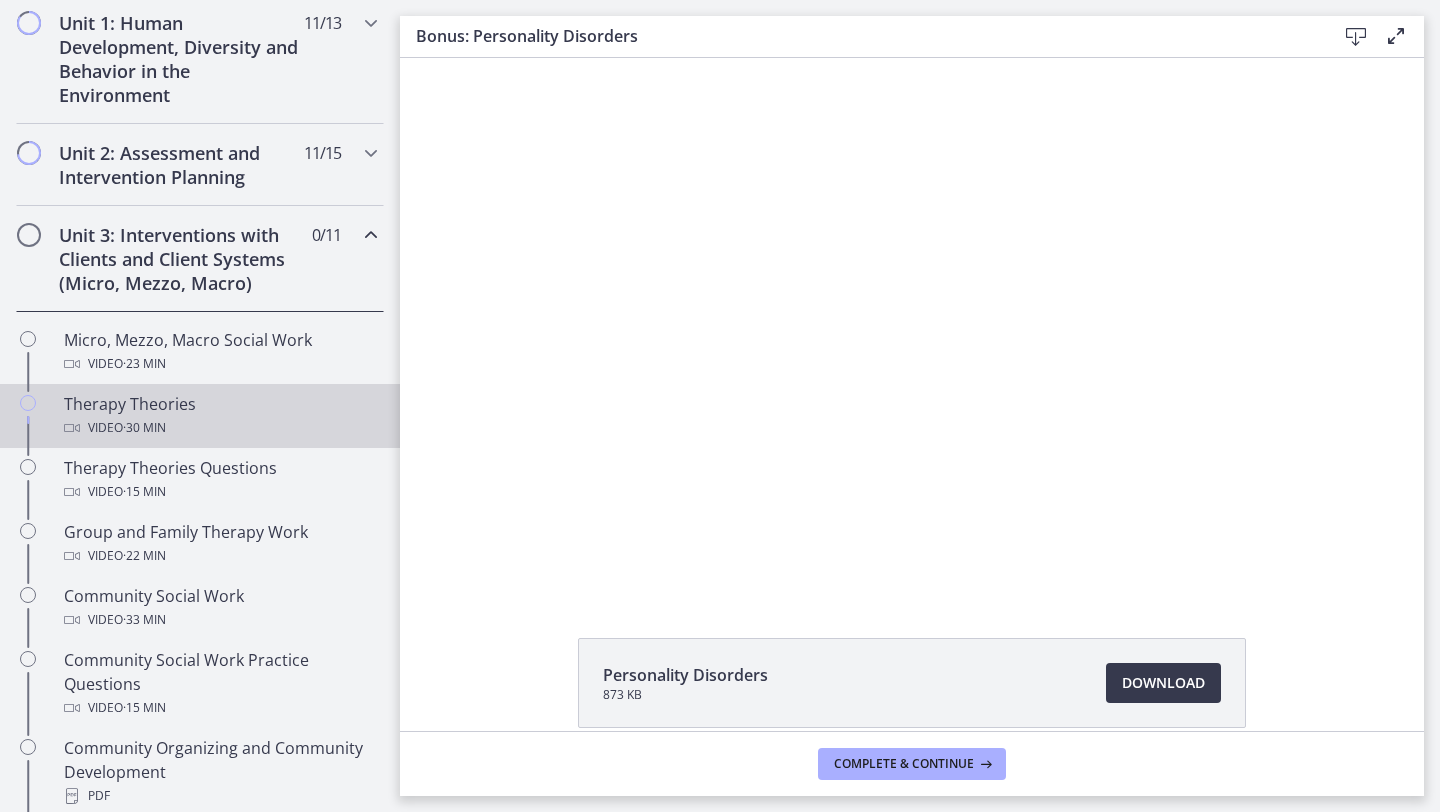 scroll, scrollTop: 565, scrollLeft: 0, axis: vertical 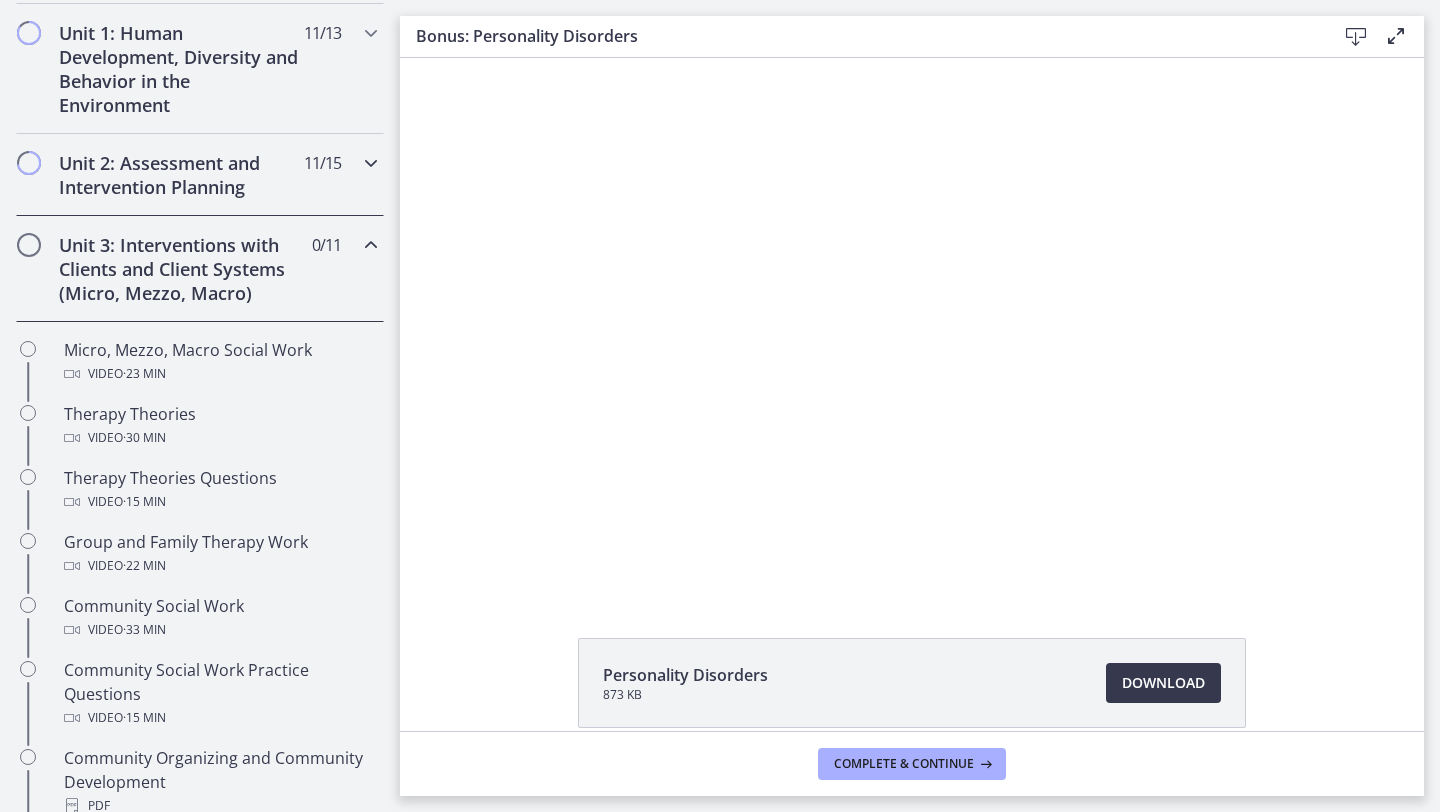 click on "Unit 2: Assessment and Intervention Planning
11  /  15
Completed" at bounding box center [200, 175] 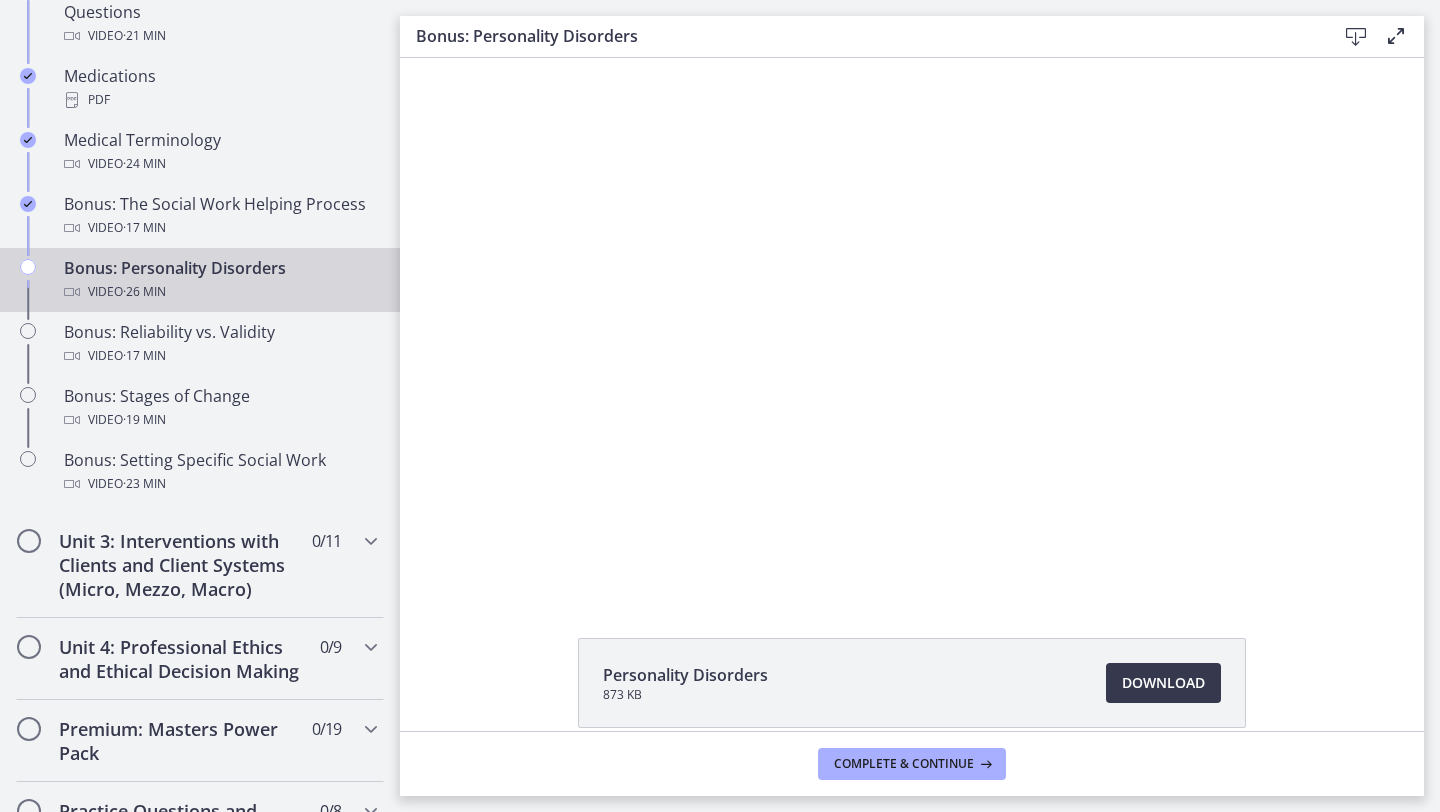 scroll, scrollTop: 1491, scrollLeft: 0, axis: vertical 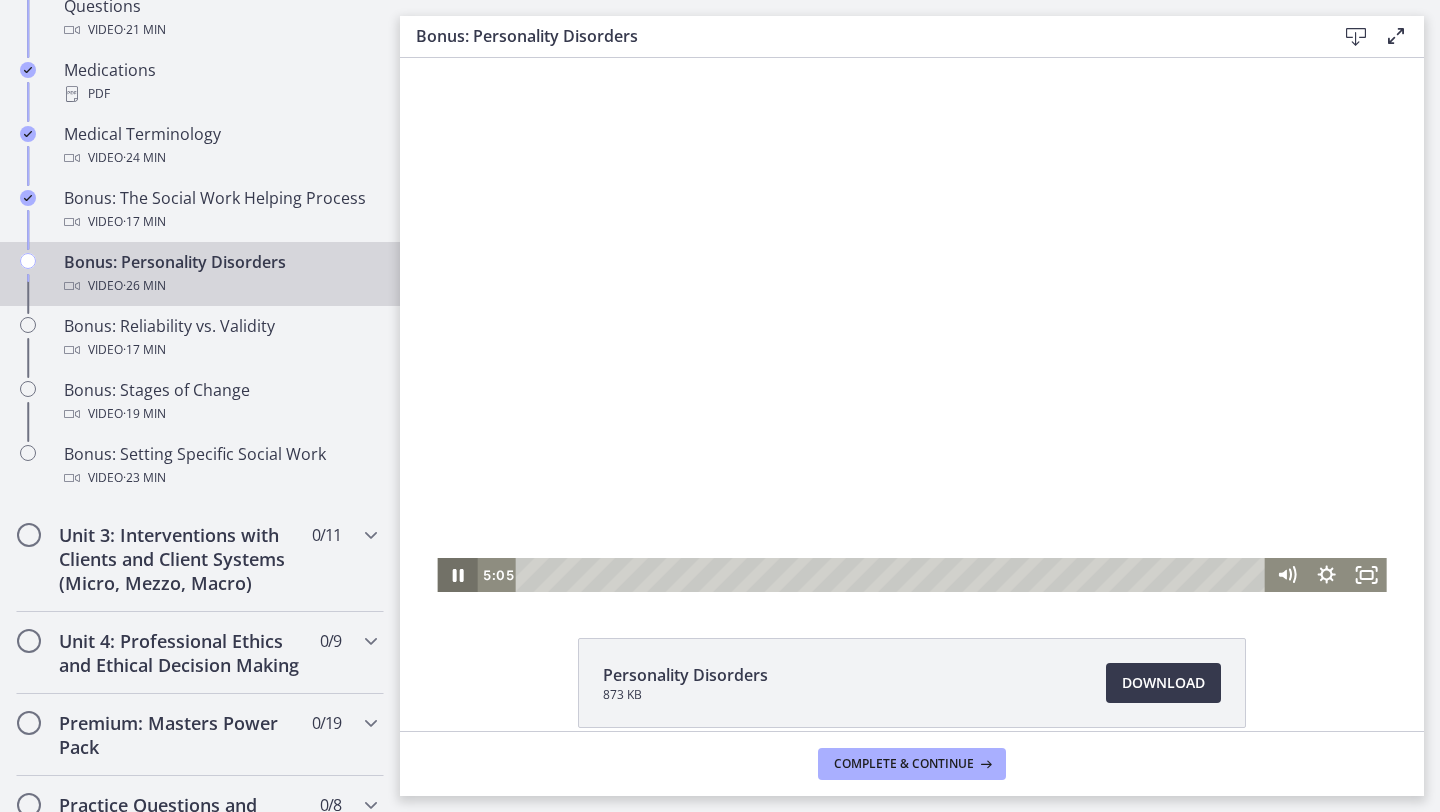 click 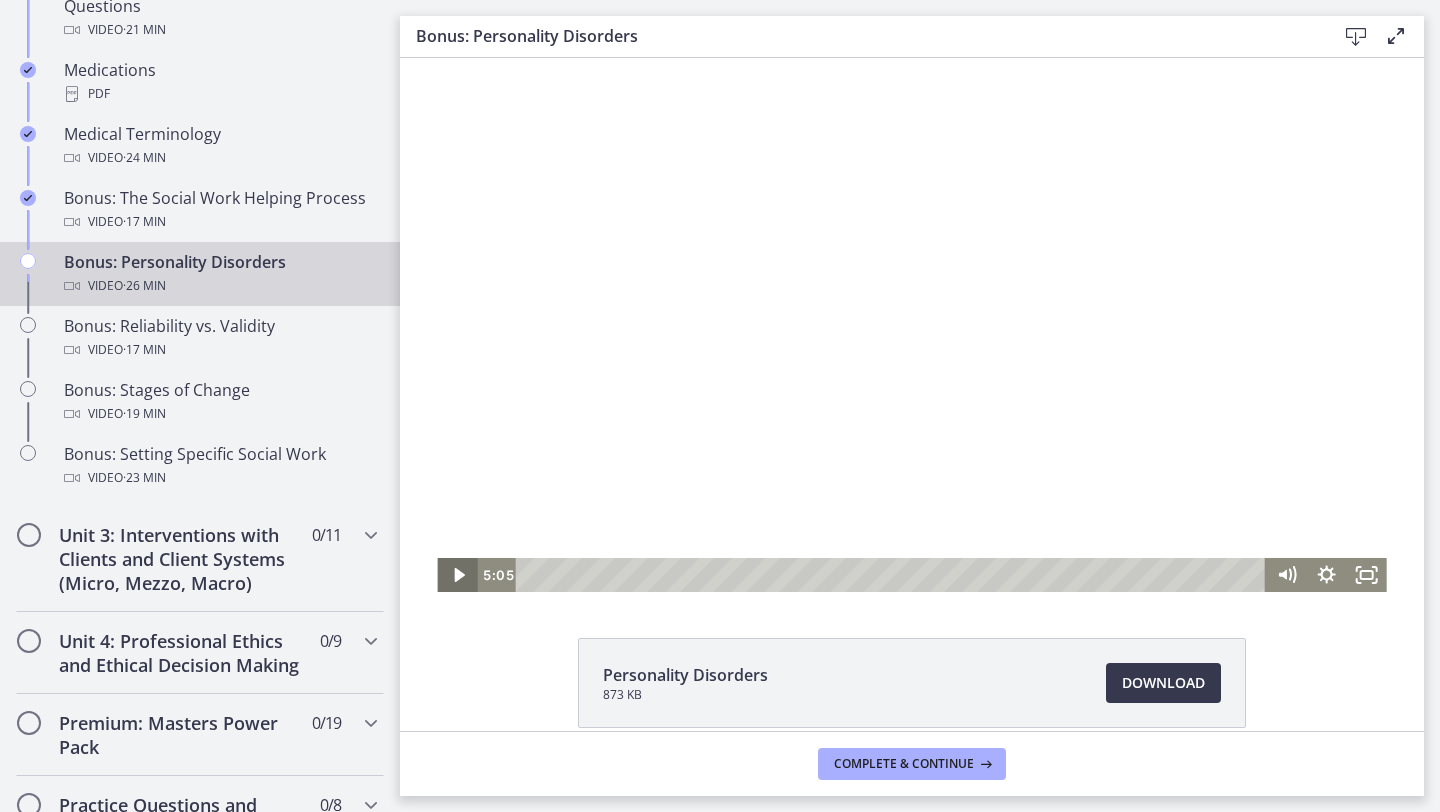 type 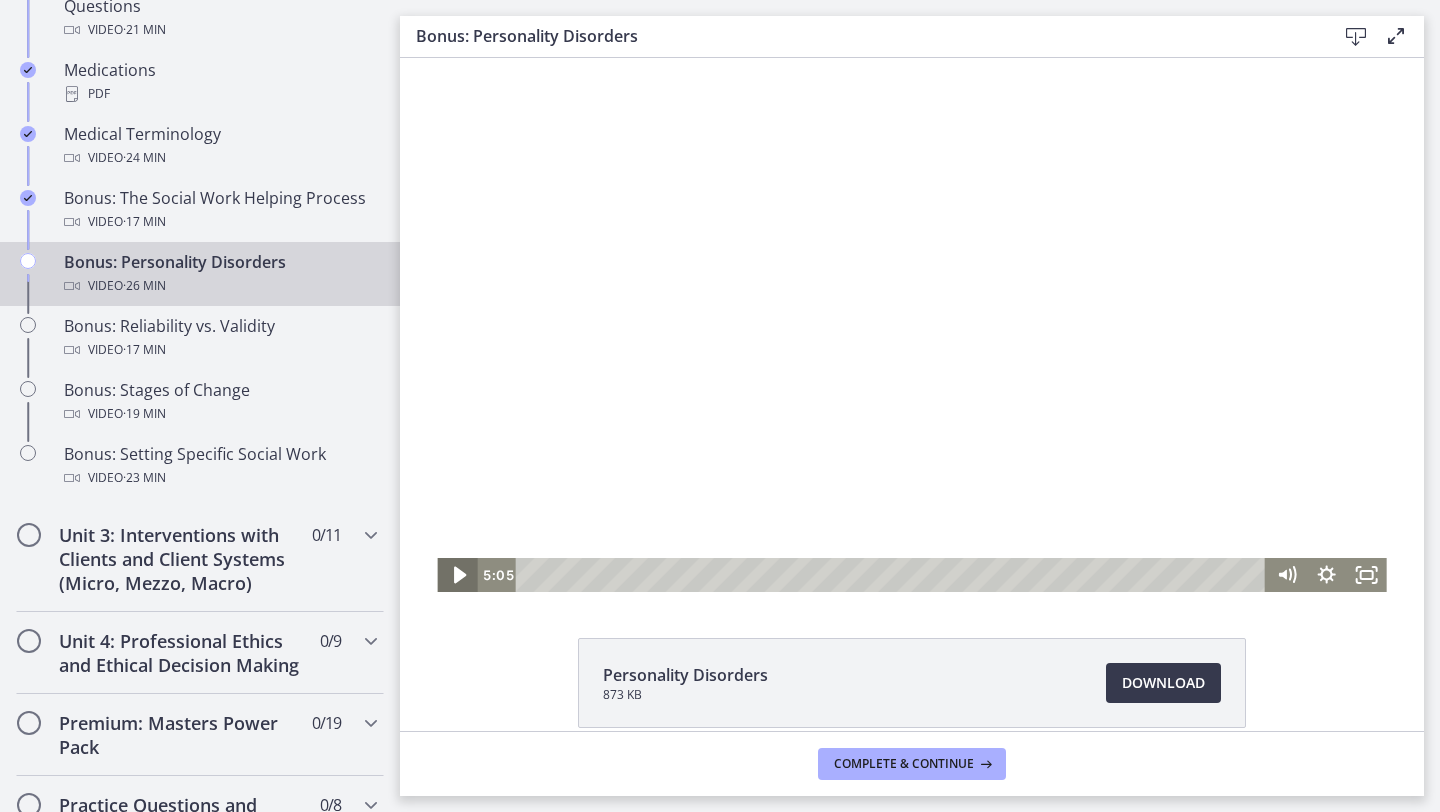 click 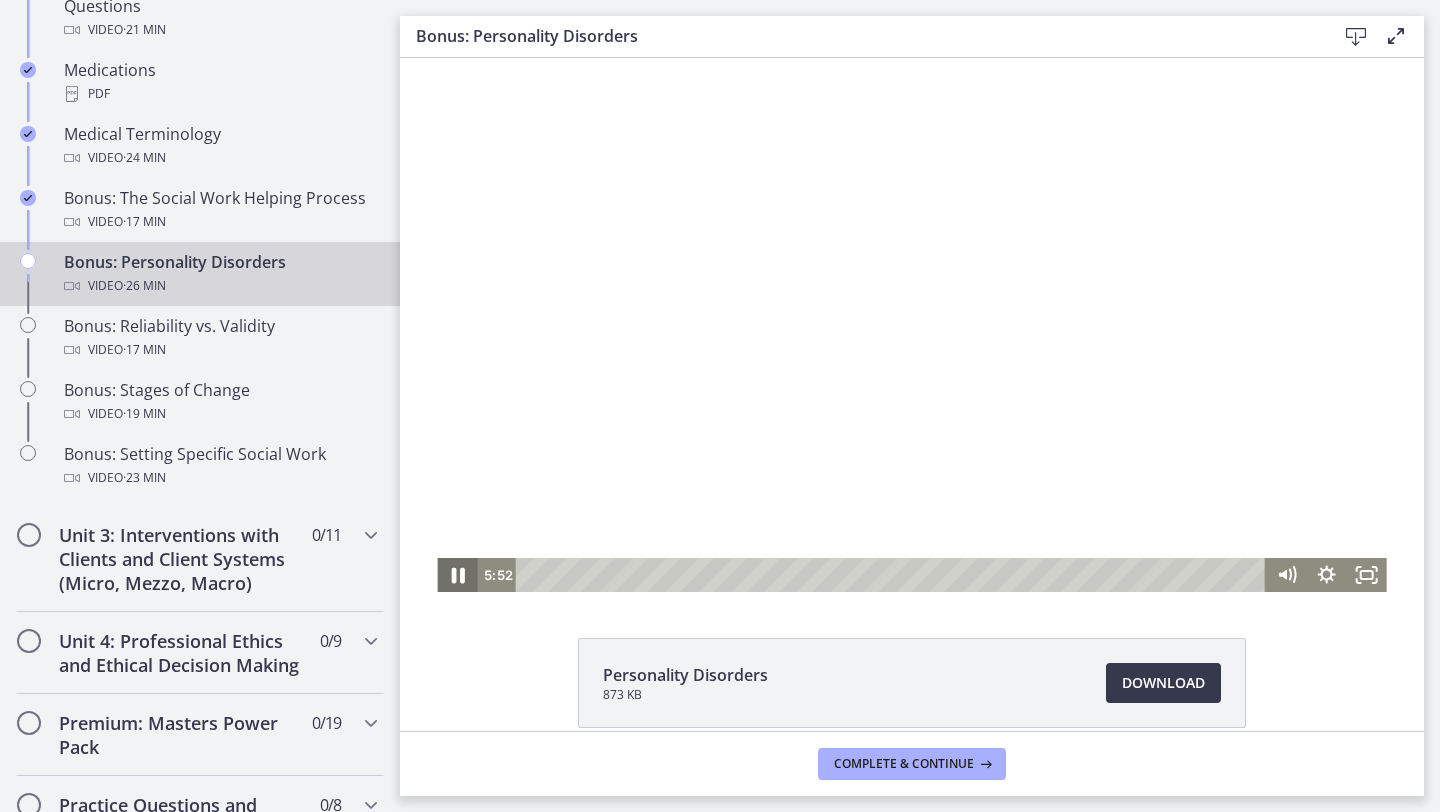 click 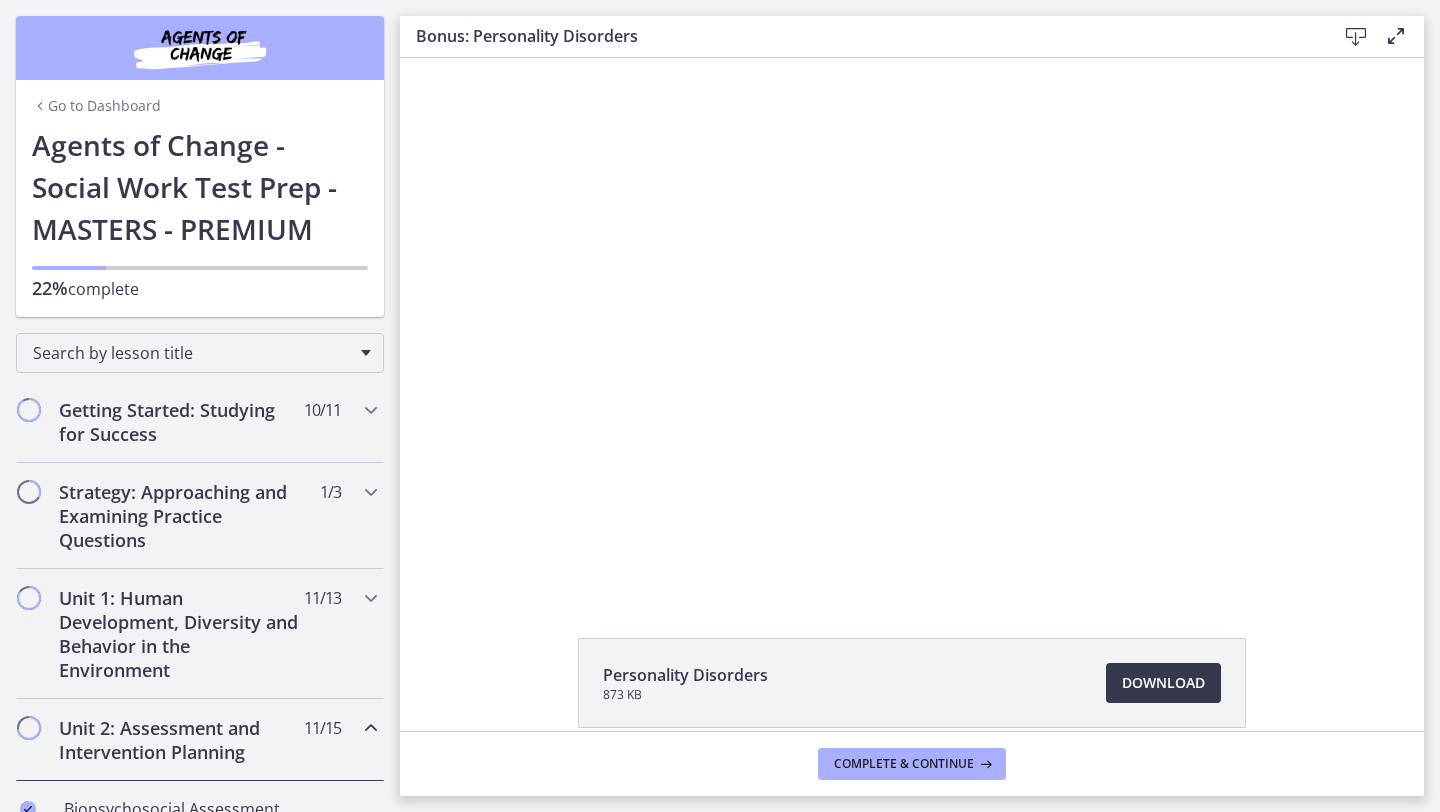 scroll, scrollTop: 0, scrollLeft: 0, axis: both 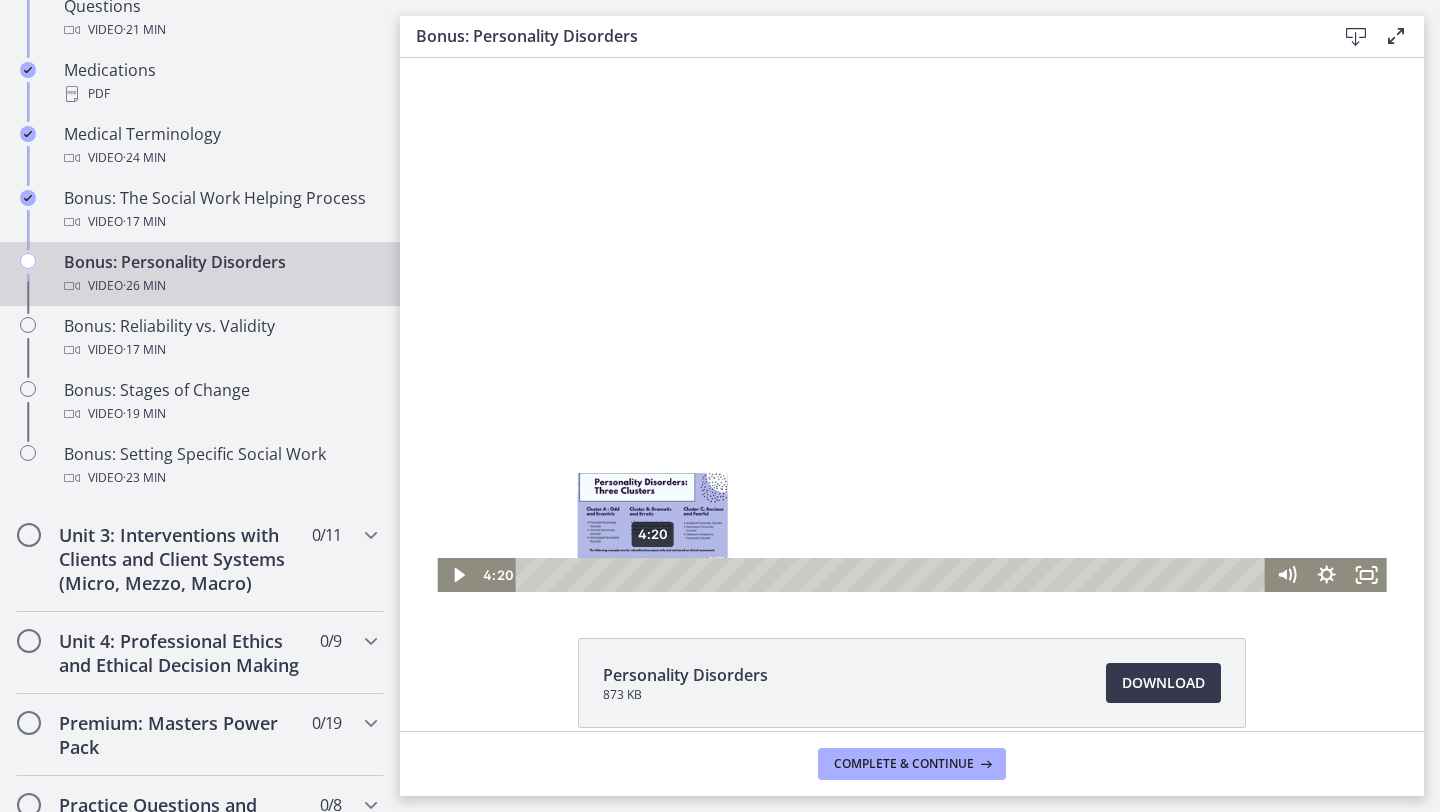 click on "4:20" at bounding box center (894, 575) 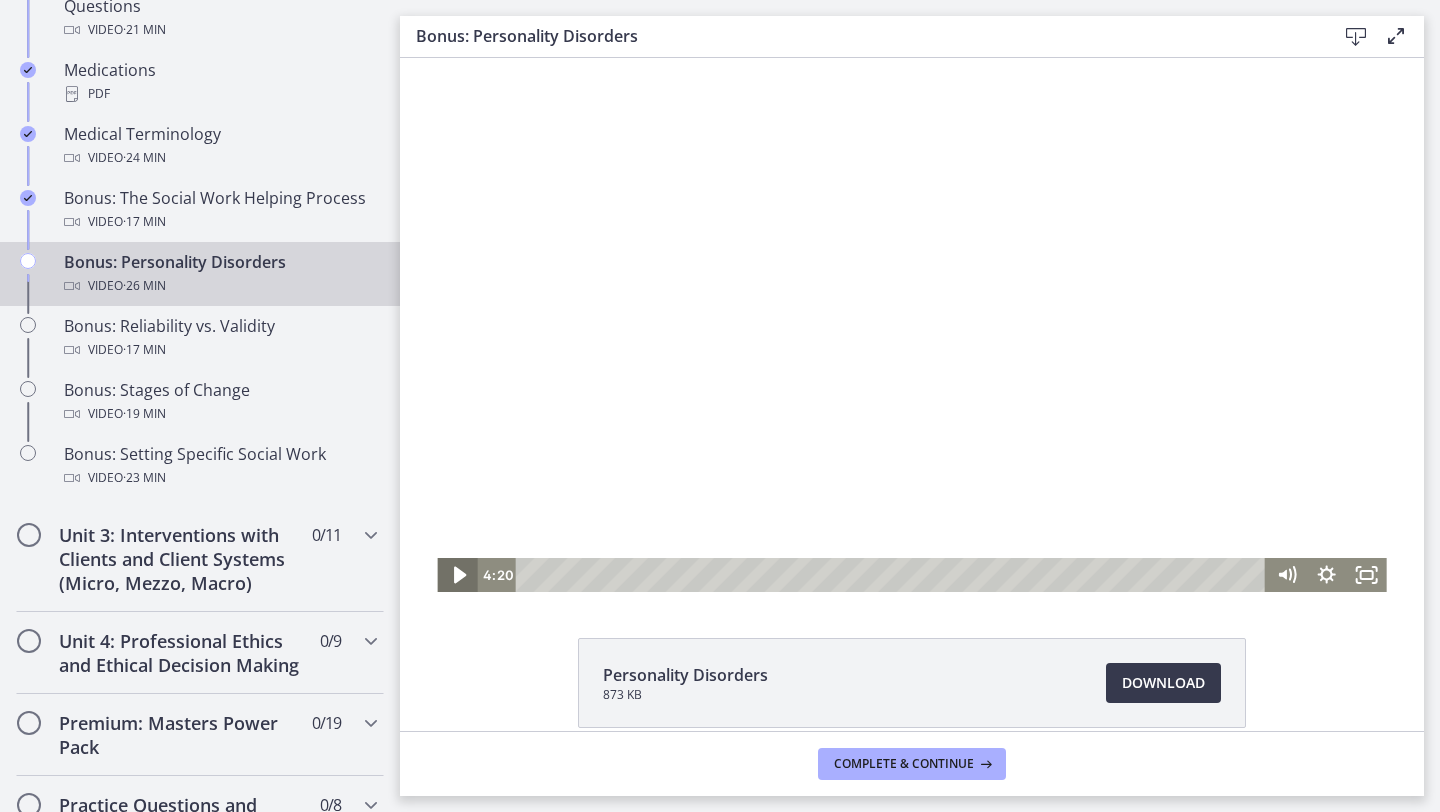 click 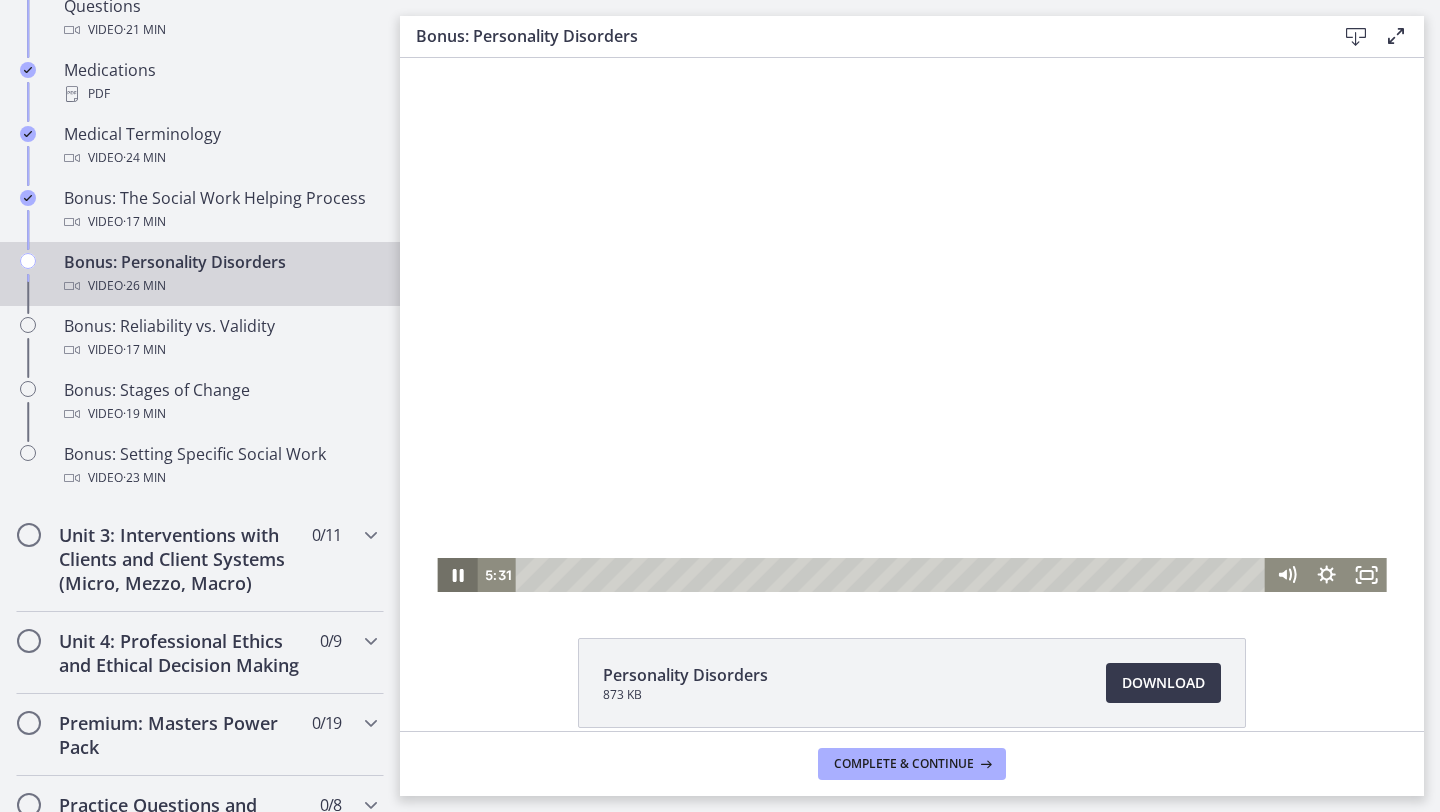 click 